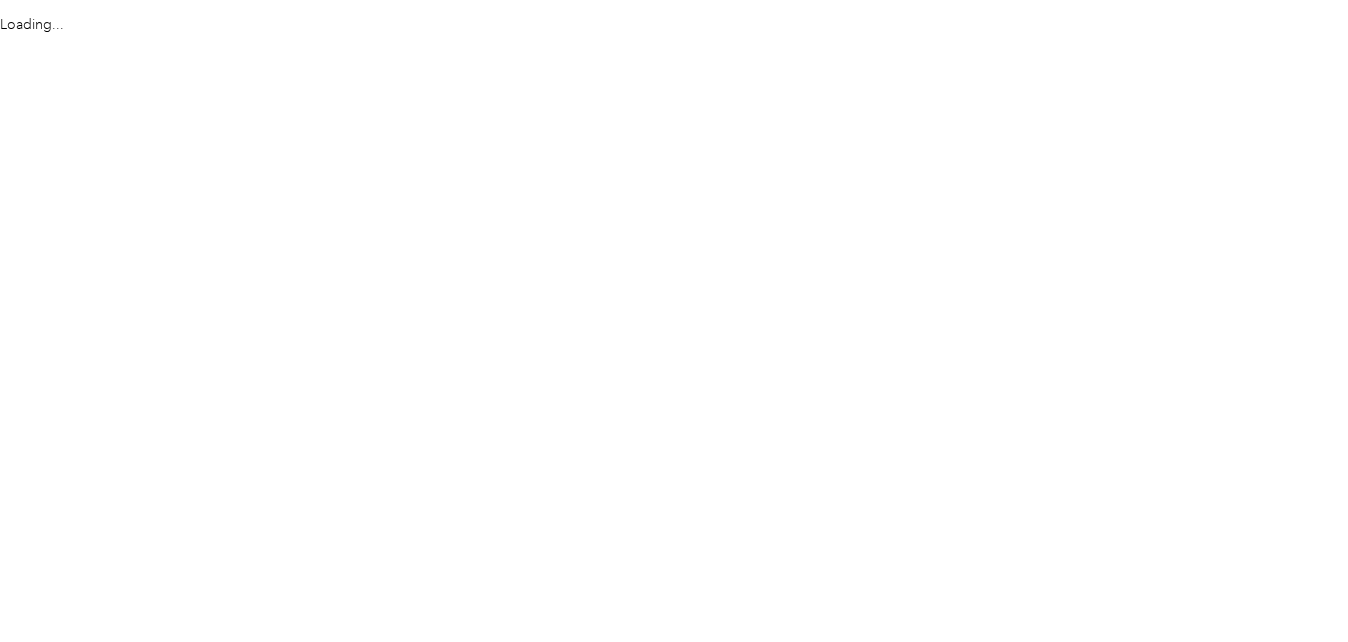 scroll, scrollTop: 0, scrollLeft: 0, axis: both 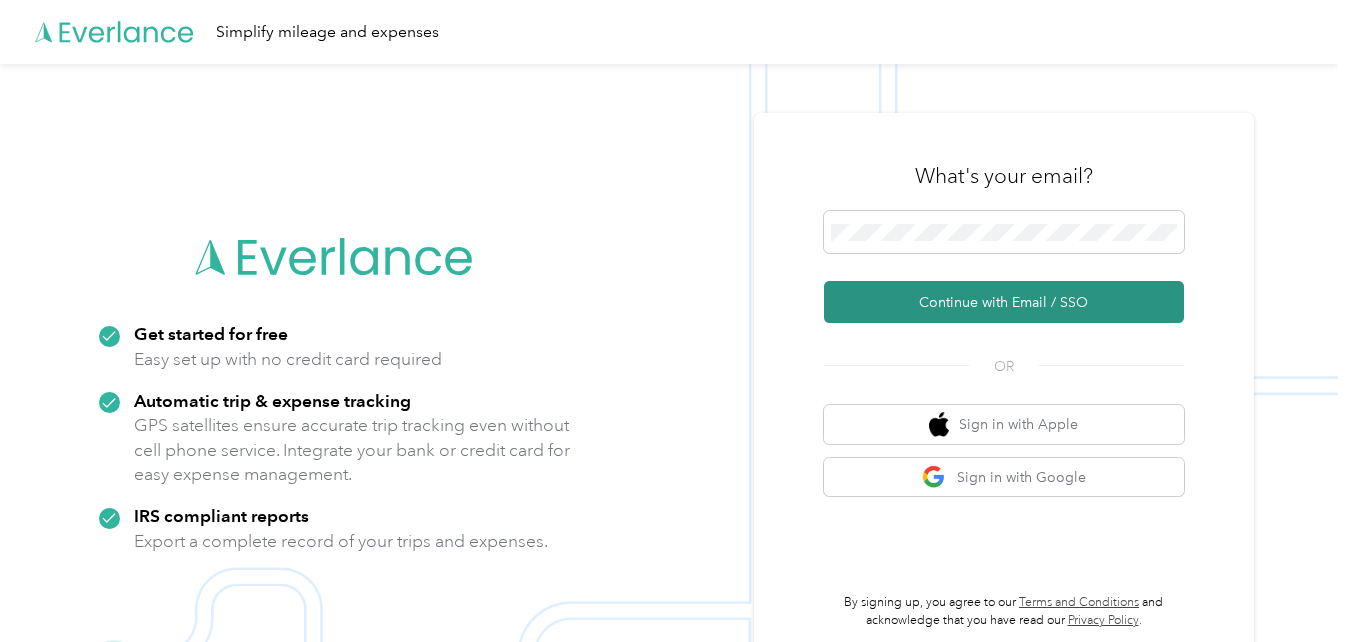 click on "Continue with Email / SSO" at bounding box center [1004, 302] 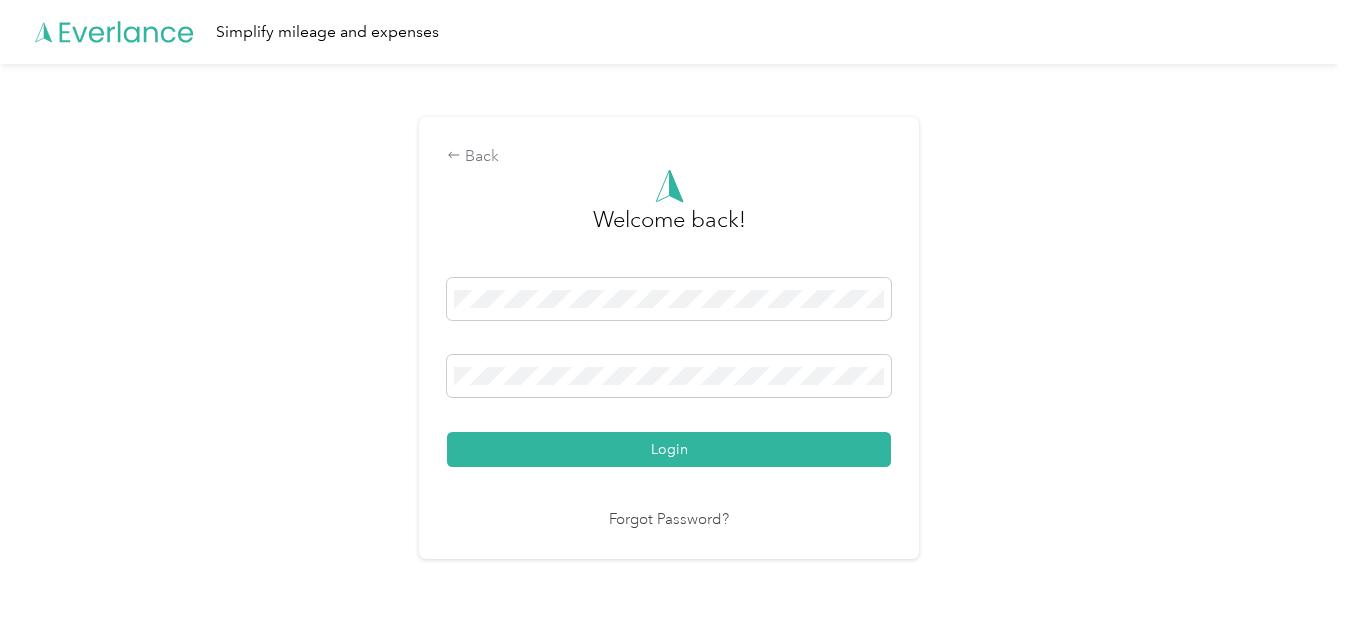drag, startPoint x: 975, startPoint y: 304, endPoint x: 821, endPoint y: 322, distance: 155.04839 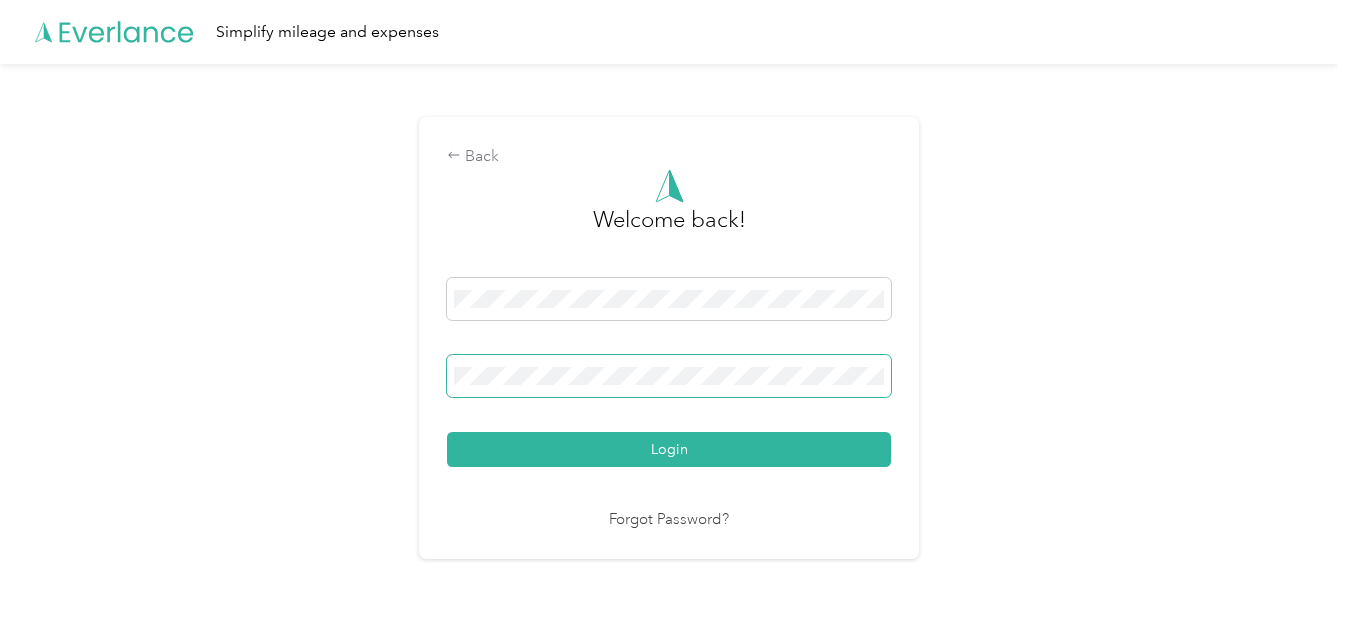 drag, startPoint x: 821, startPoint y: 322, endPoint x: 701, endPoint y: 355, distance: 124.45481 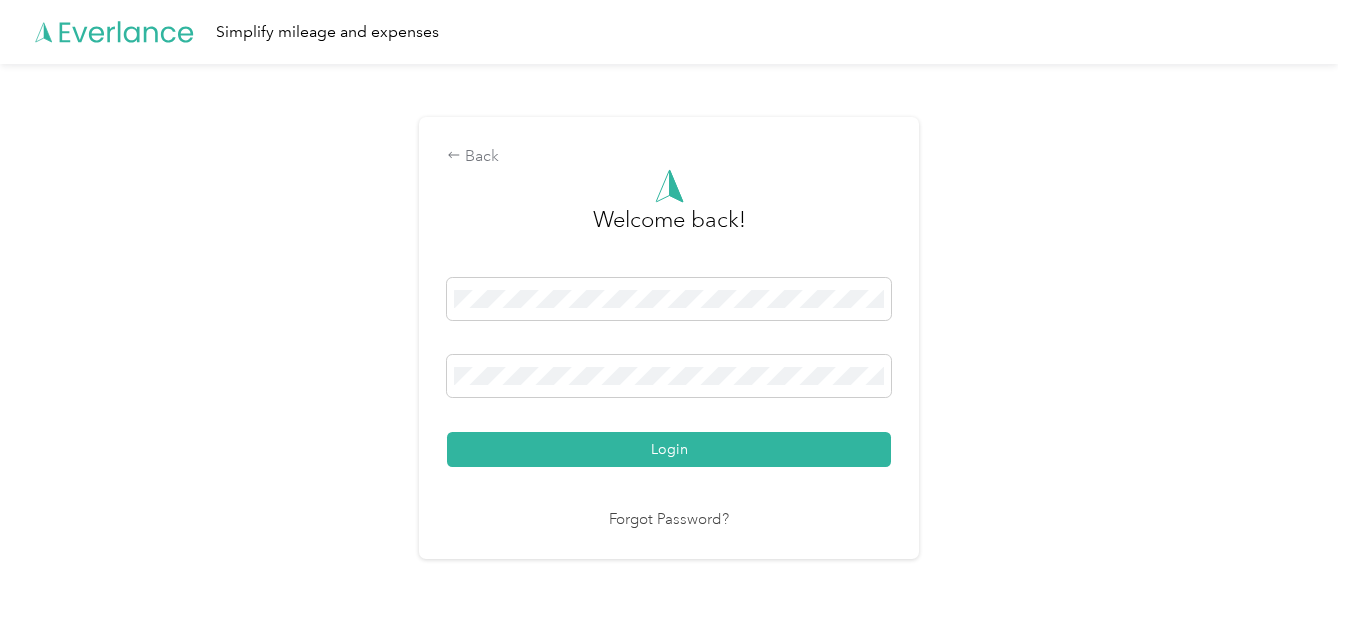 click on "Login" at bounding box center (669, 372) 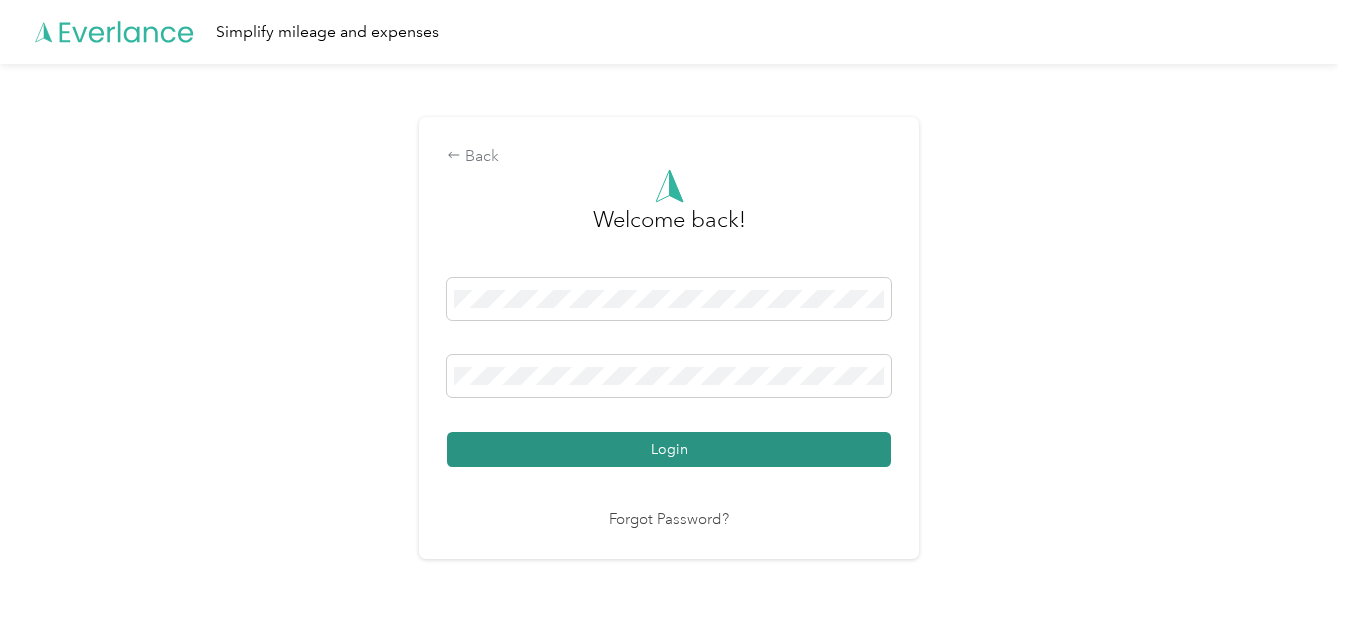click on "Login" at bounding box center [669, 449] 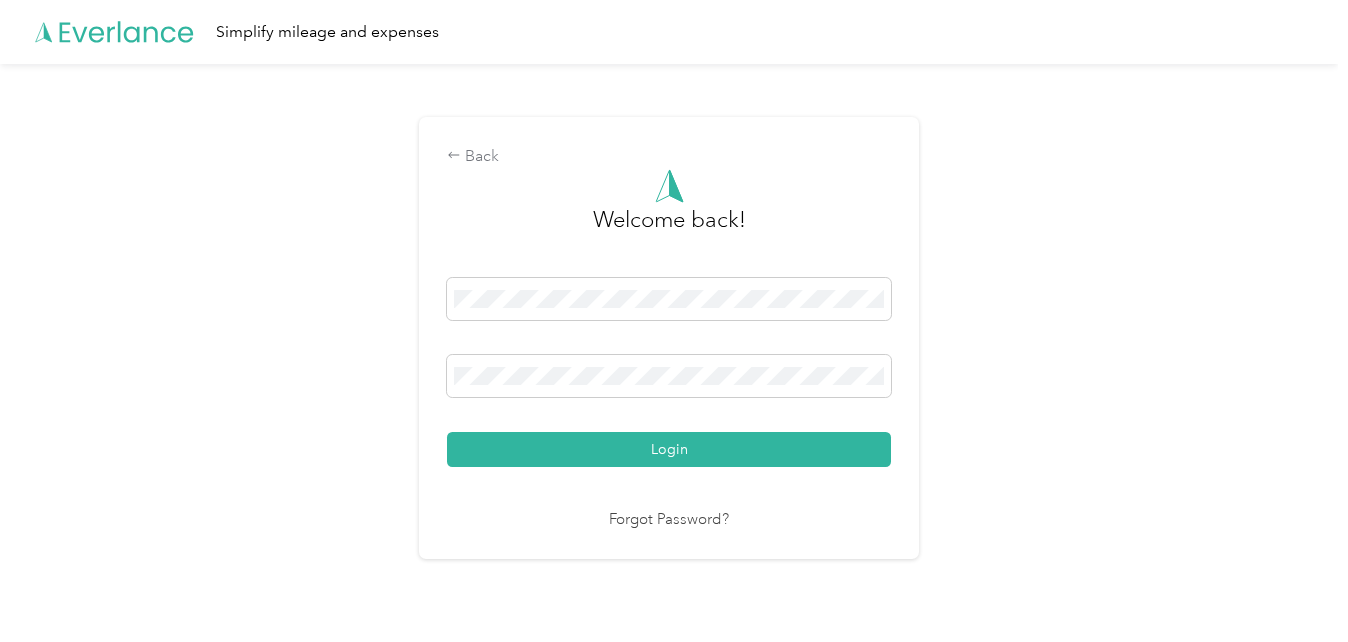 click on "Login" at bounding box center (669, 372) 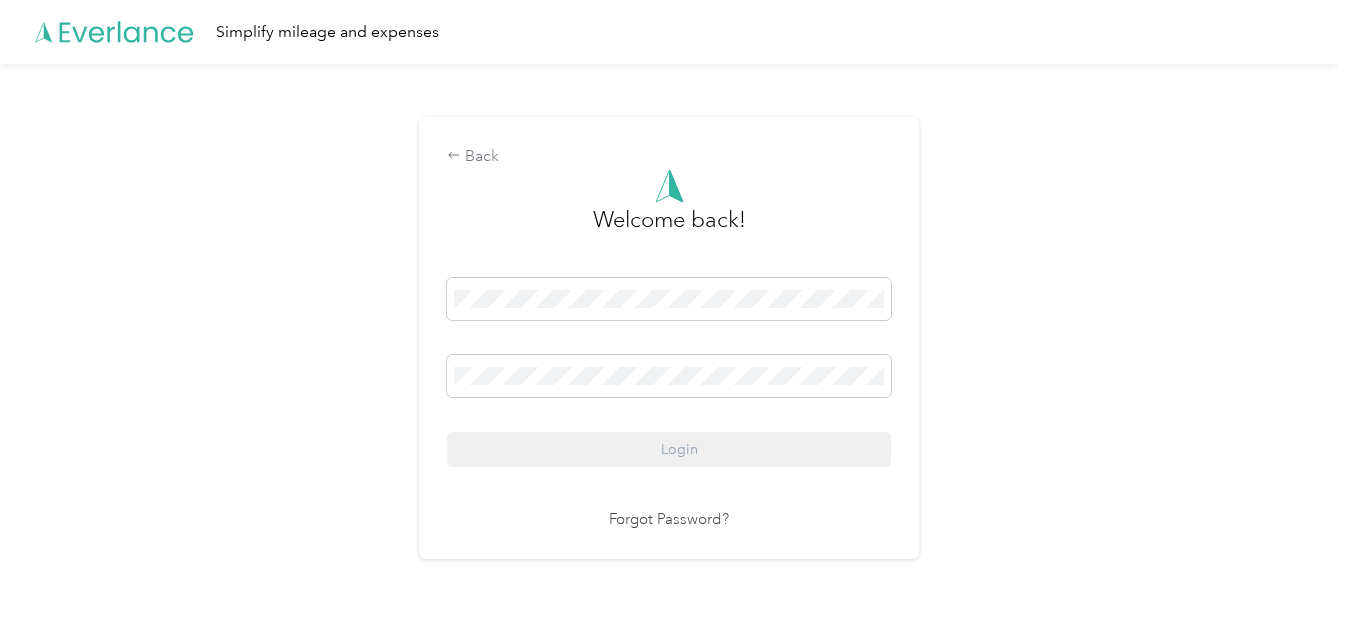 click on "Login" at bounding box center [669, 372] 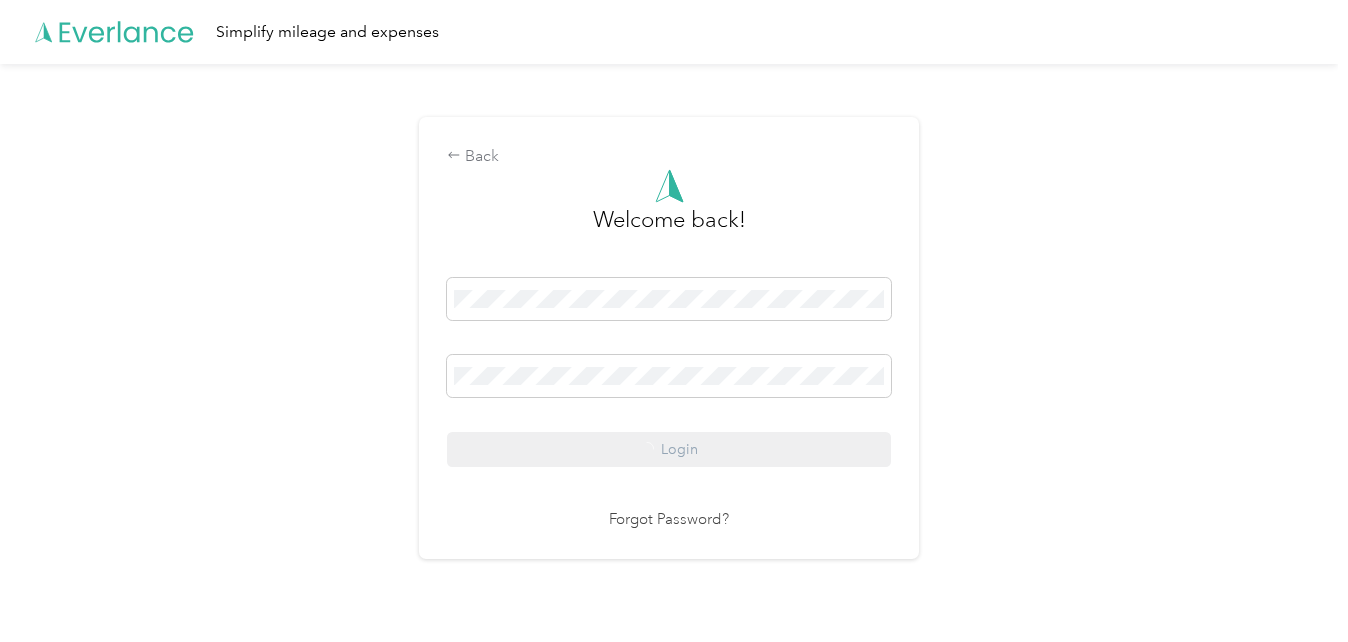 click on "Login" at bounding box center (669, 372) 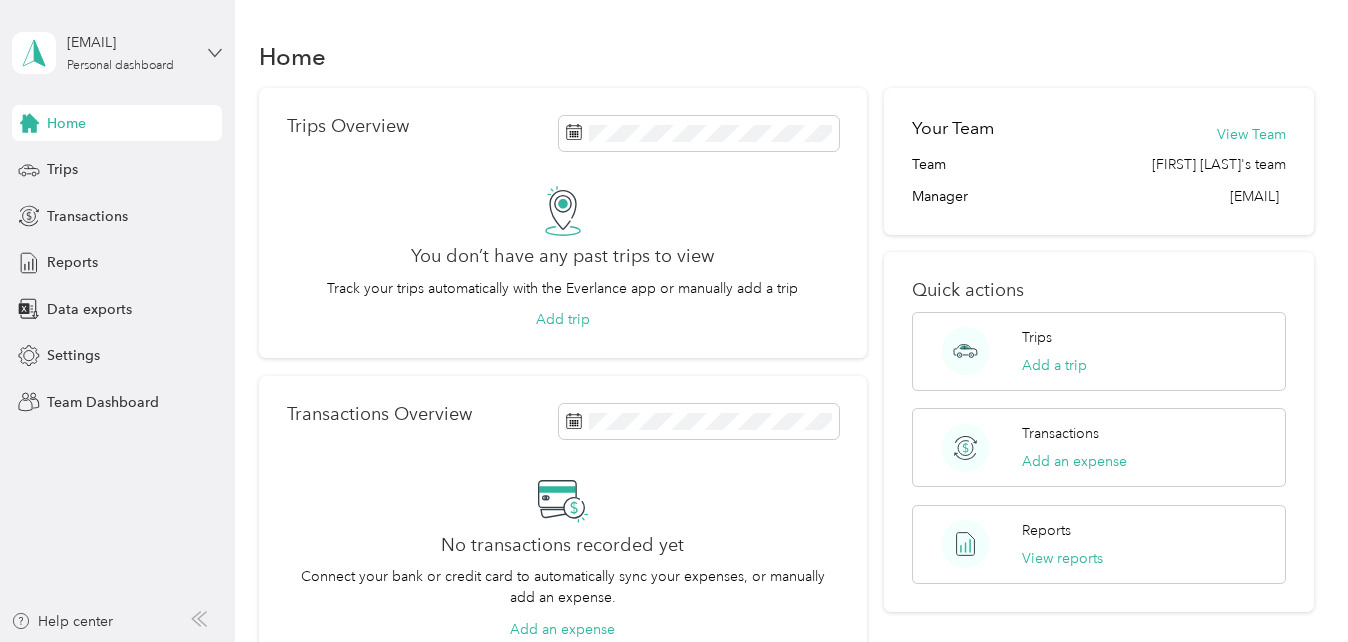 click 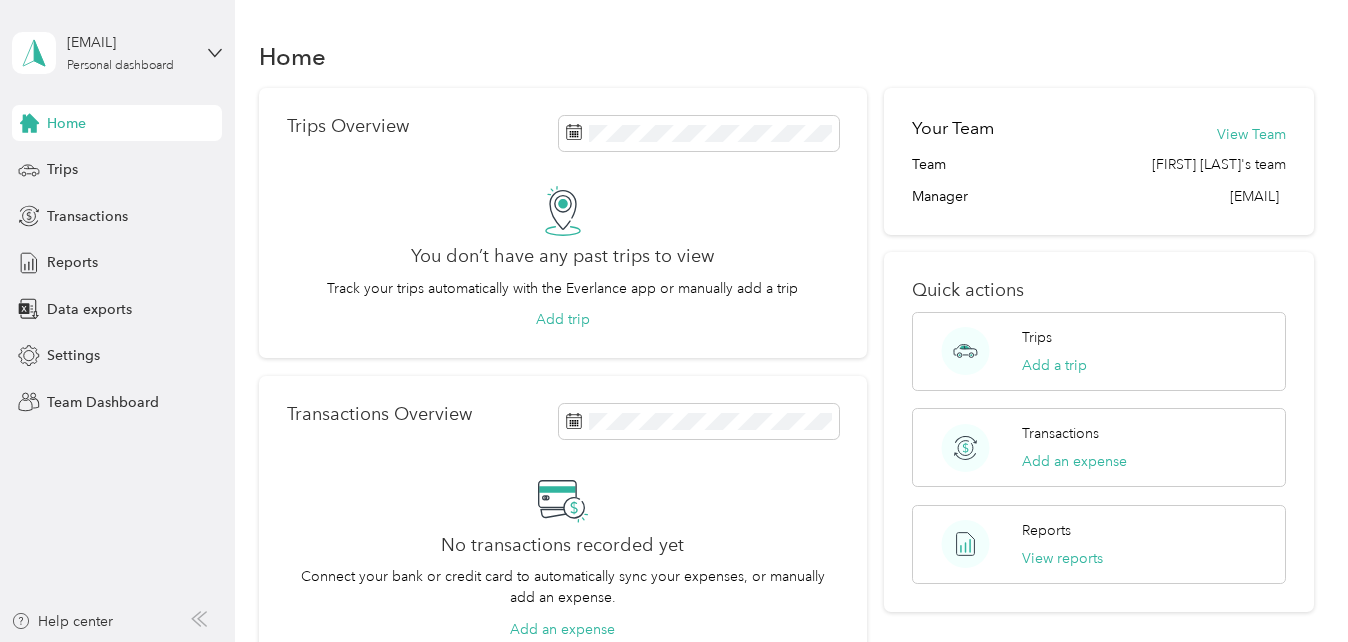 click on "Team dashboard" at bounding box center (83, 164) 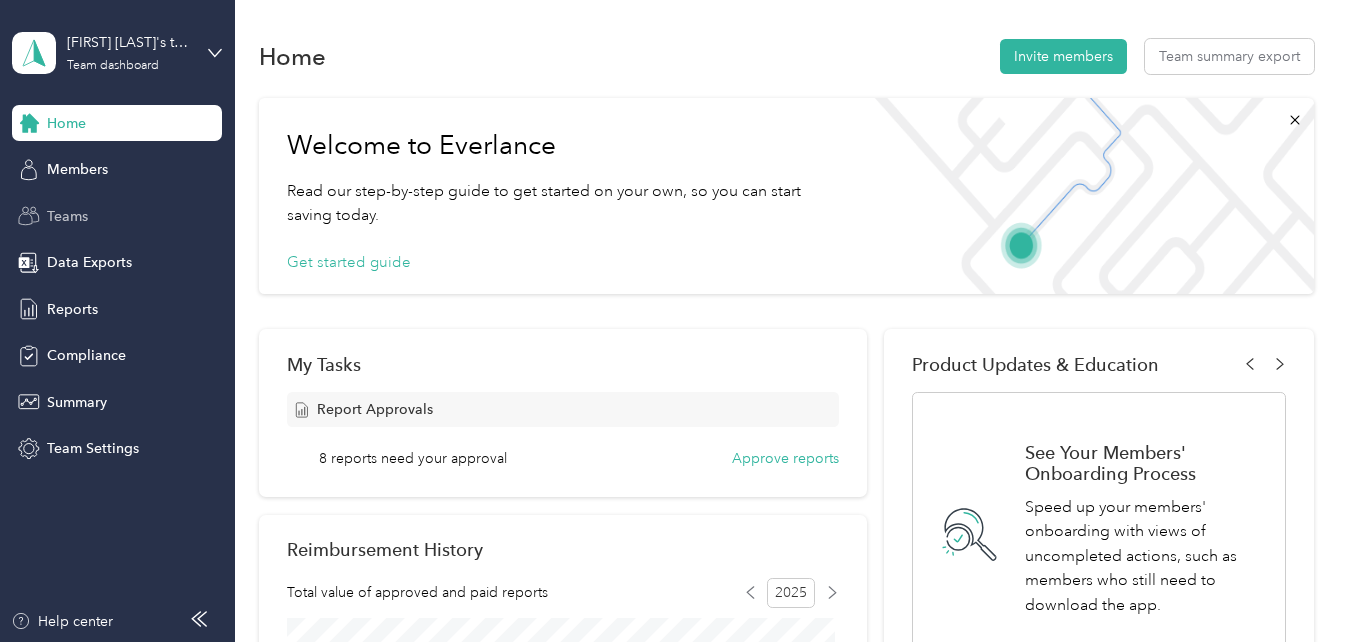 click on "Teams" at bounding box center (67, 216) 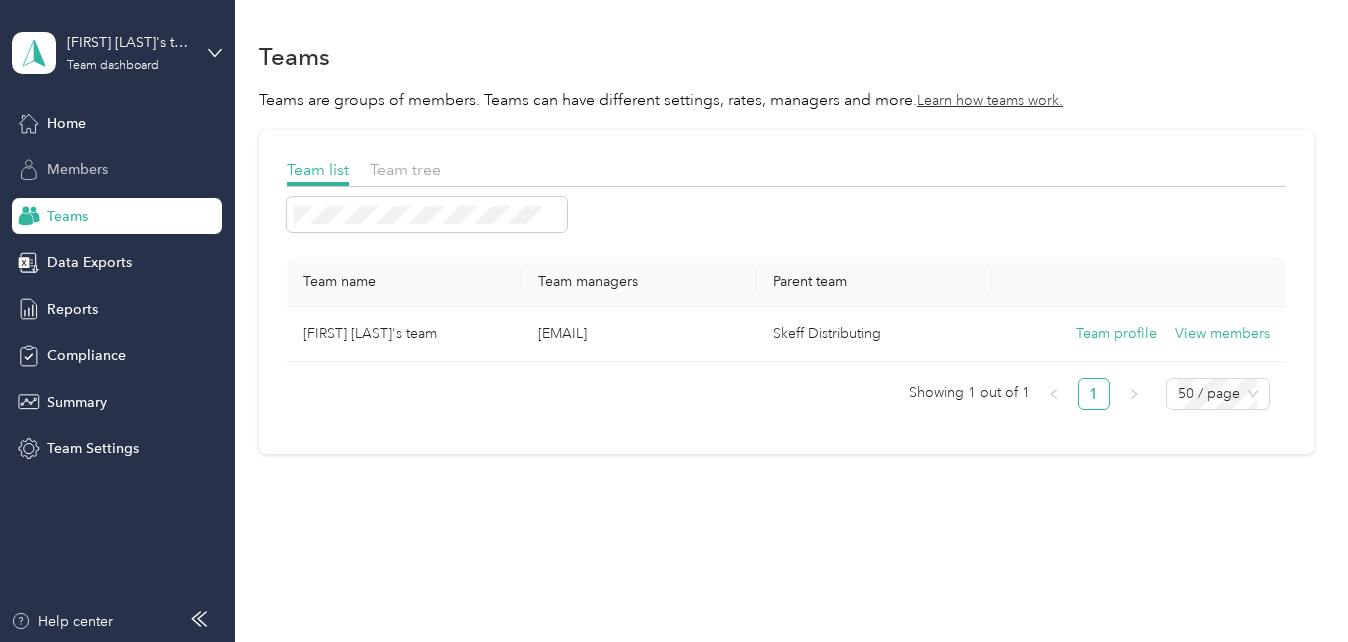click on "Members" at bounding box center [117, 170] 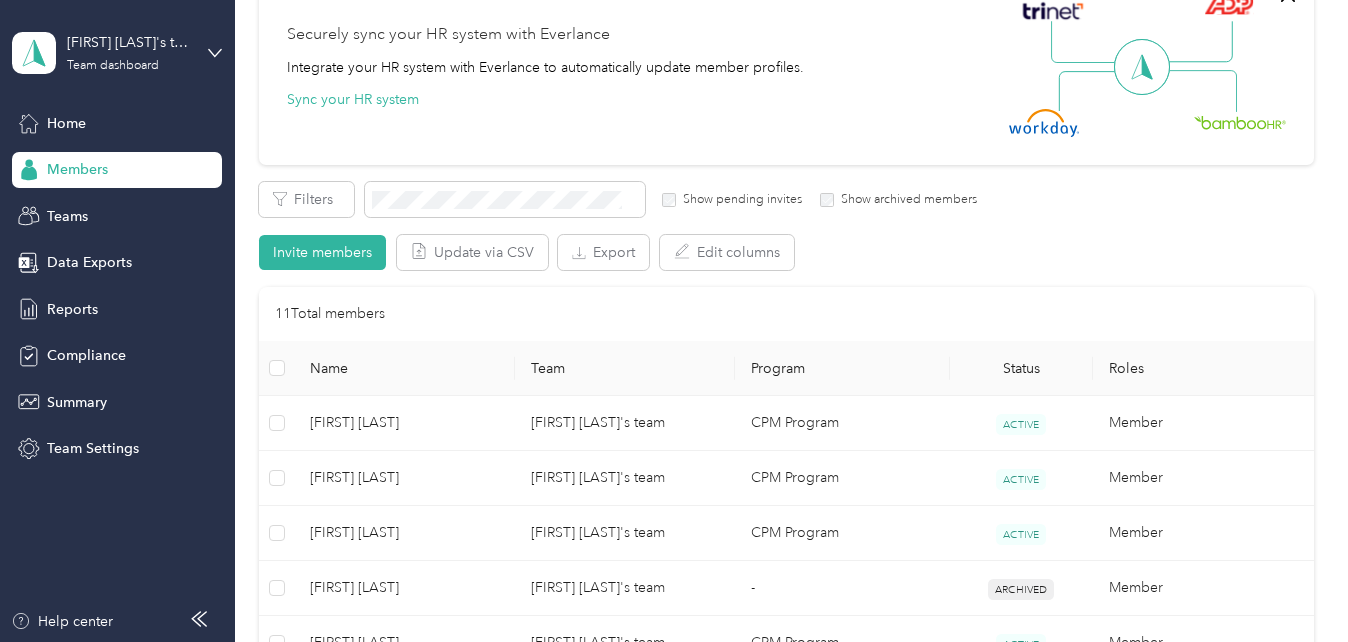 scroll, scrollTop: 300, scrollLeft: 0, axis: vertical 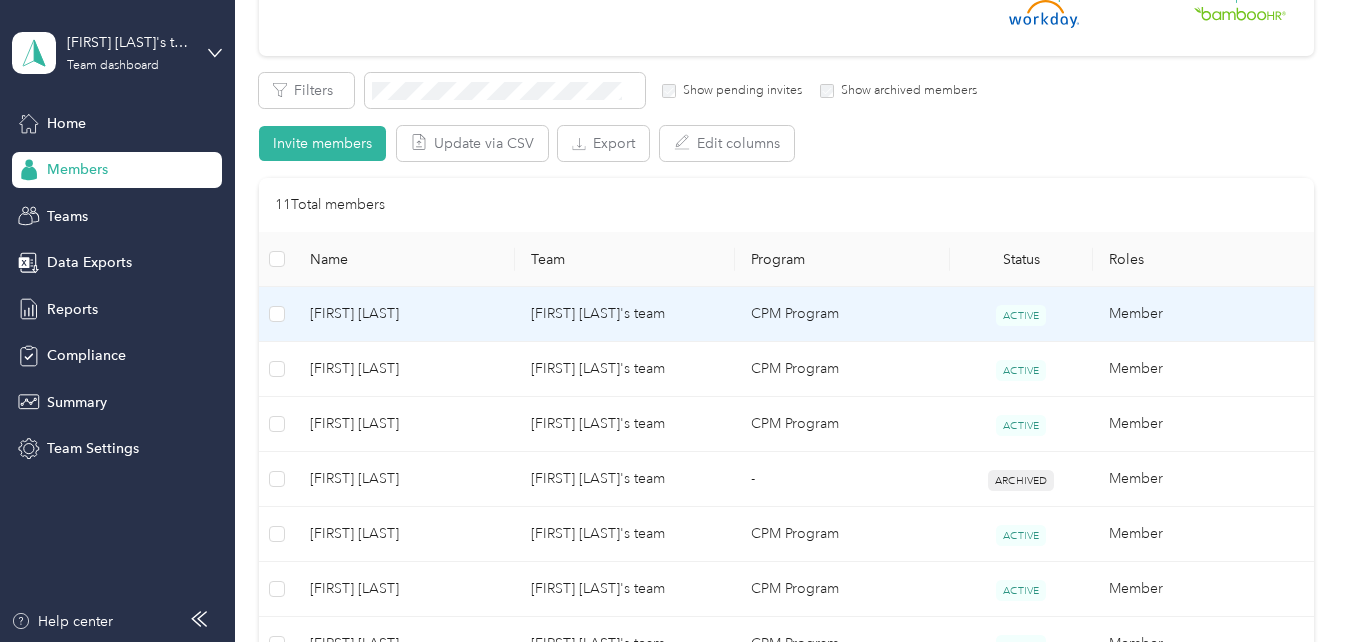 click on "[FIRST] [LAST]'s team" at bounding box center [625, 314] 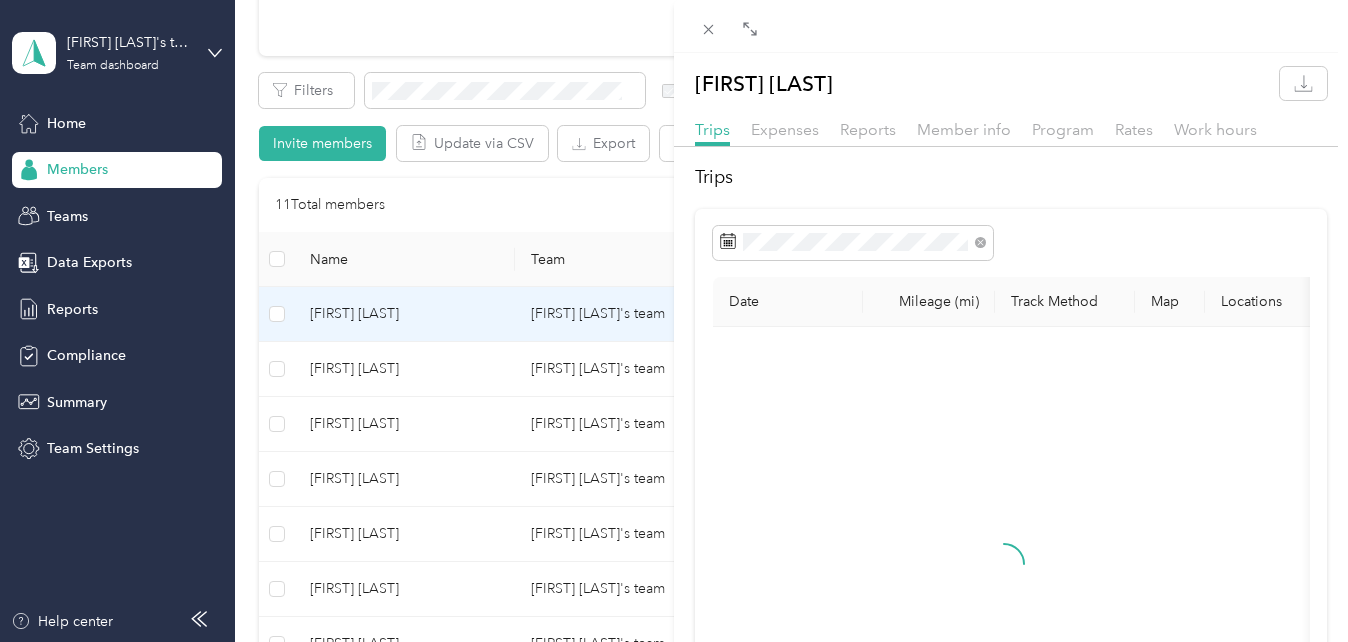 click on "[FIRST] [LAST]'s team" at bounding box center [674, 321] 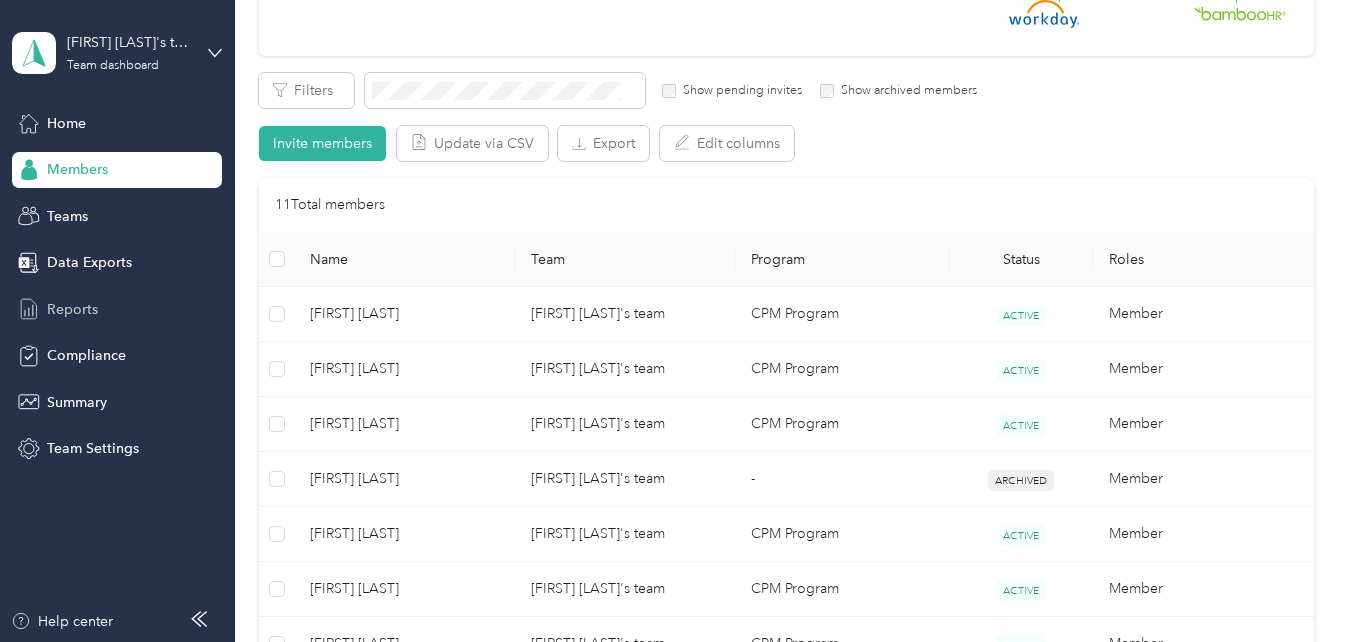 click on "Reports" at bounding box center [72, 309] 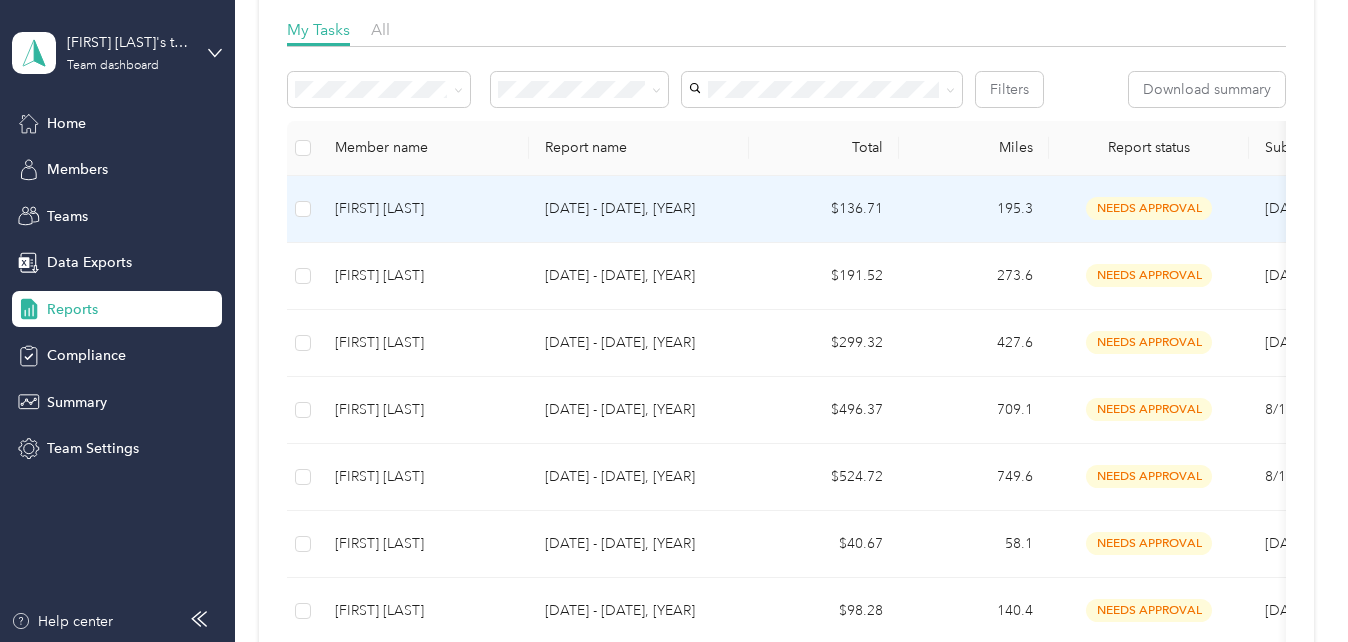 scroll, scrollTop: 400, scrollLeft: 0, axis: vertical 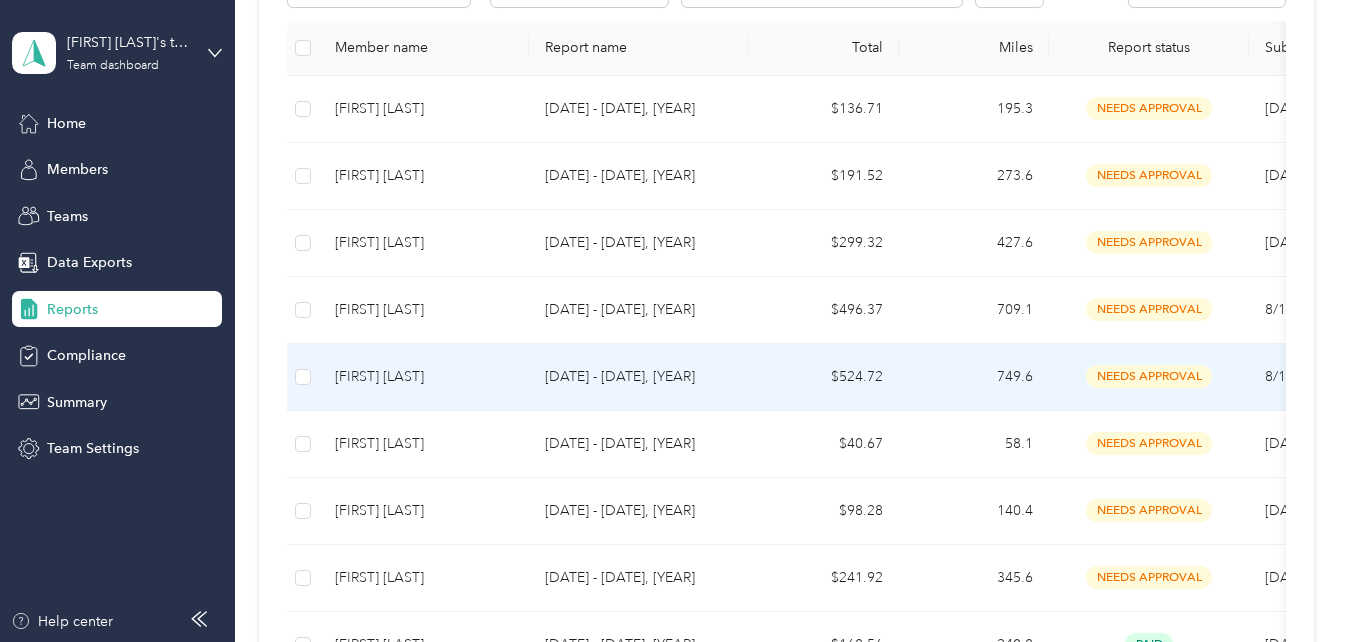 click on "[FIRST] [LAST]" at bounding box center [424, 377] 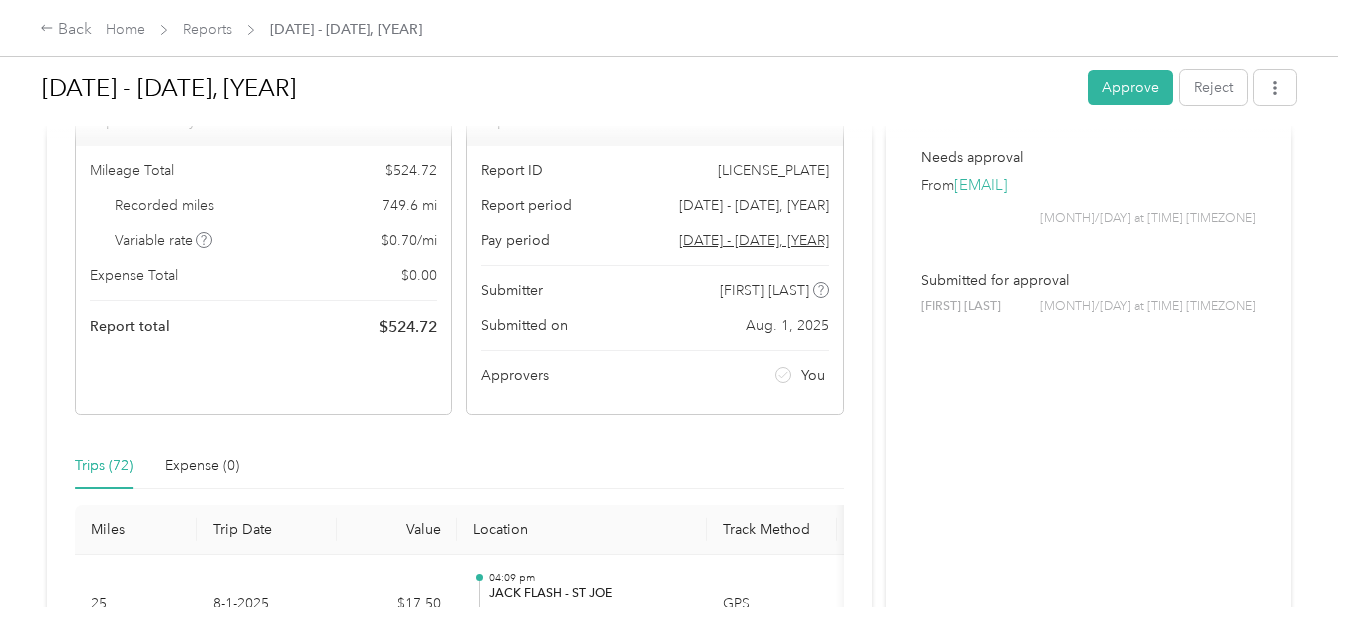 scroll, scrollTop: 100, scrollLeft: 0, axis: vertical 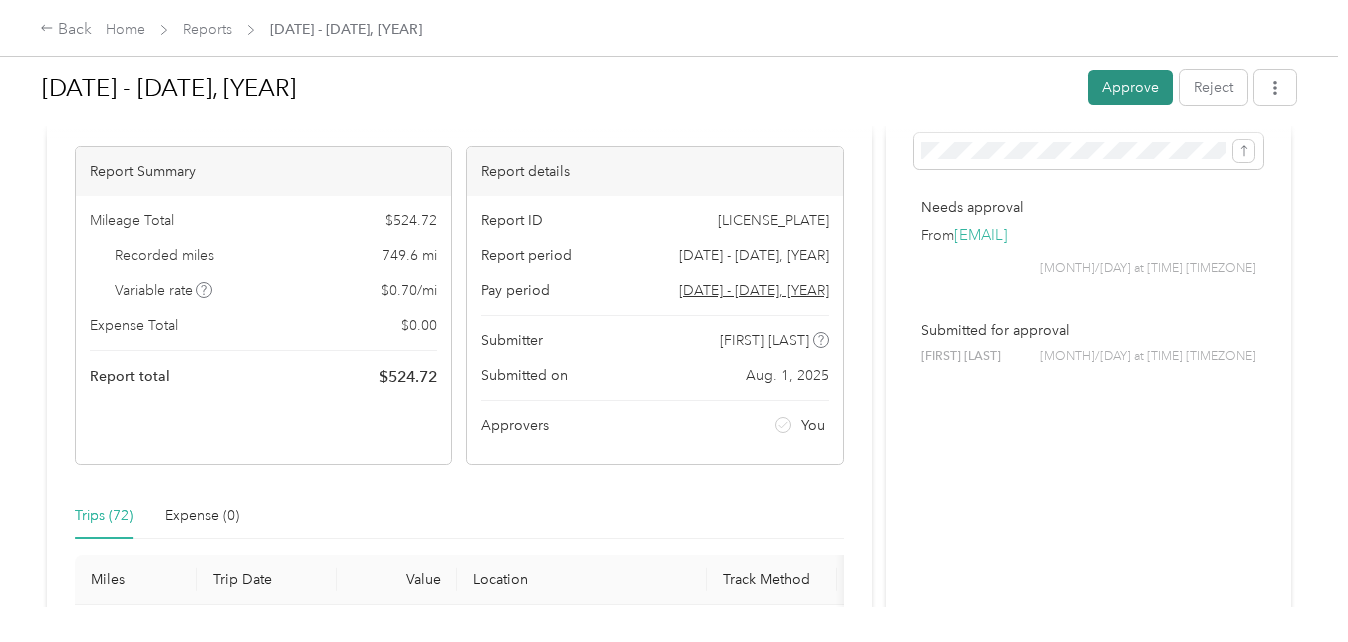 click on "Approve" at bounding box center (1130, 87) 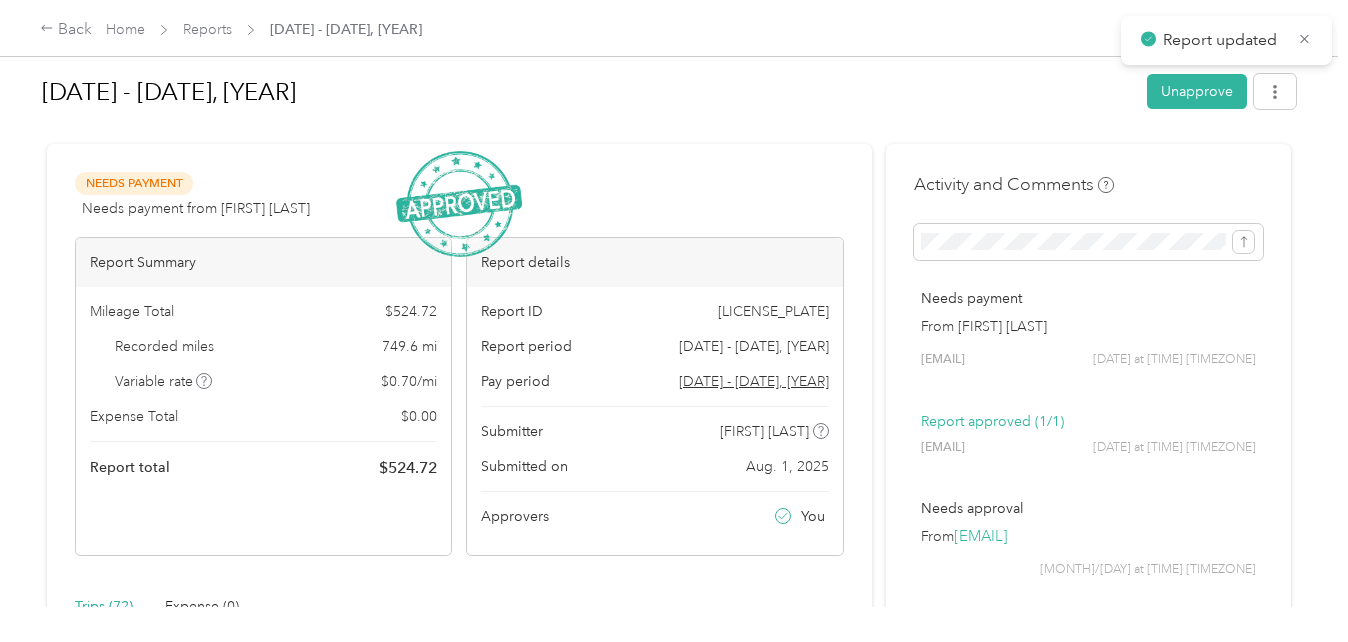 scroll, scrollTop: 0, scrollLeft: 0, axis: both 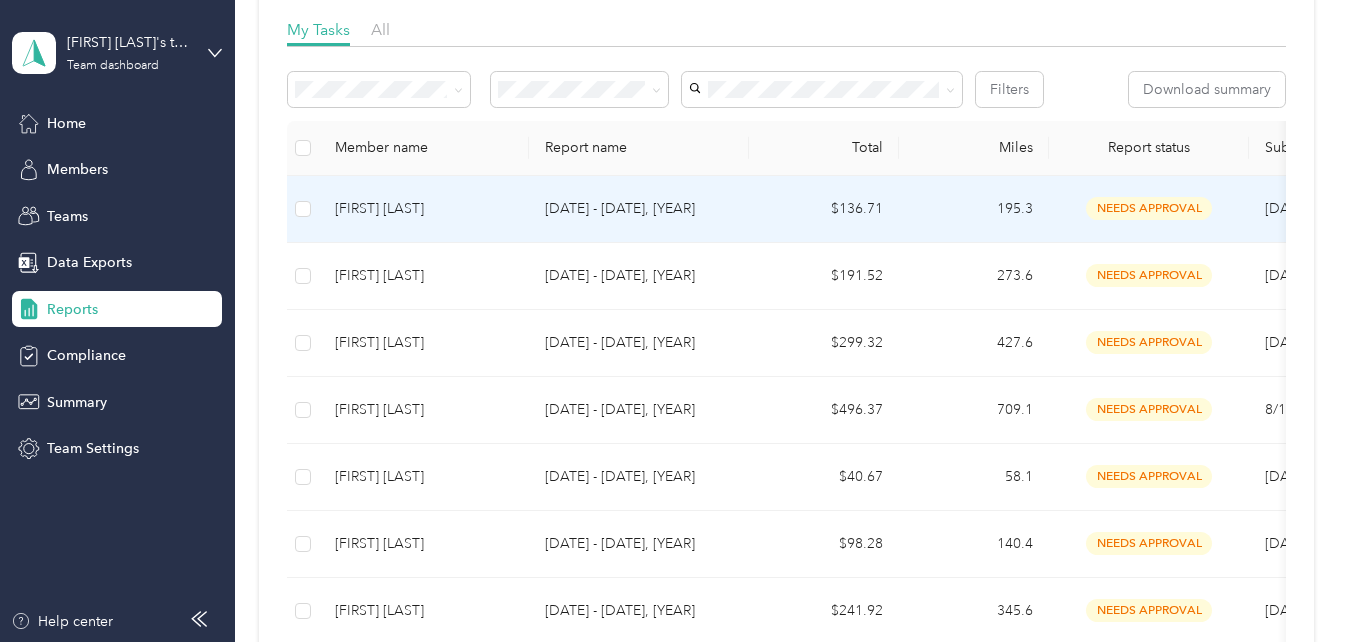 click on "[FIRST] [LAST]" at bounding box center [424, 209] 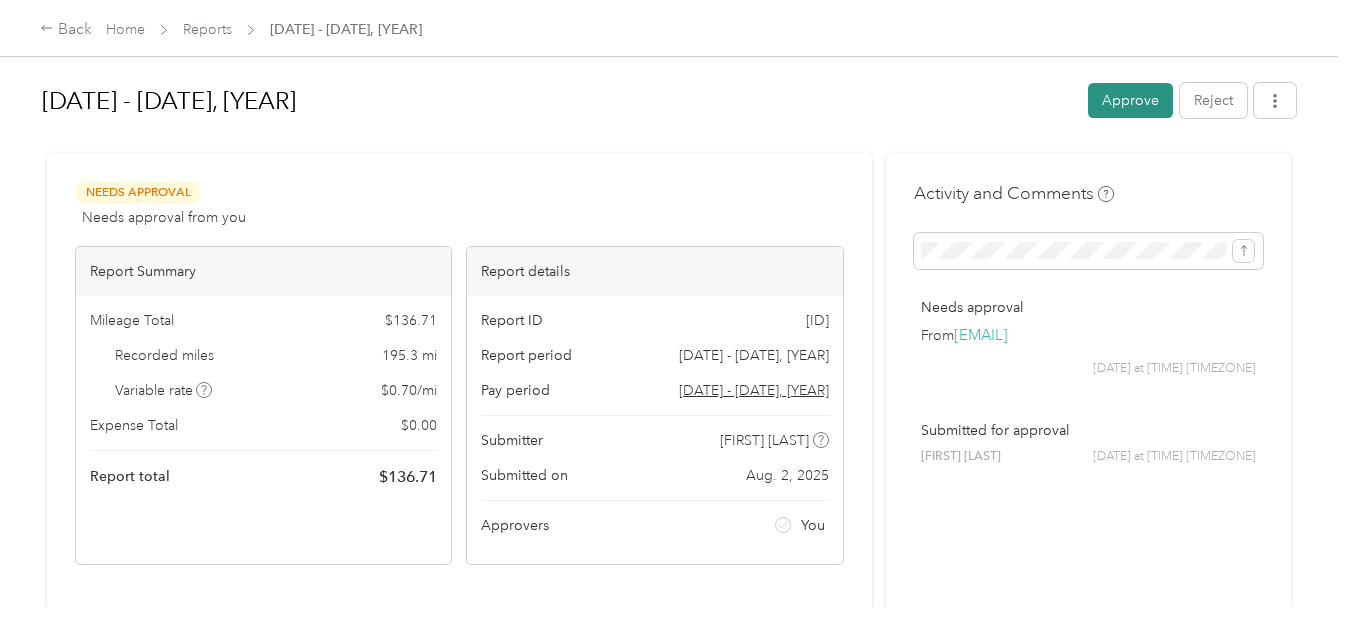 click on "Approve" at bounding box center [1130, 100] 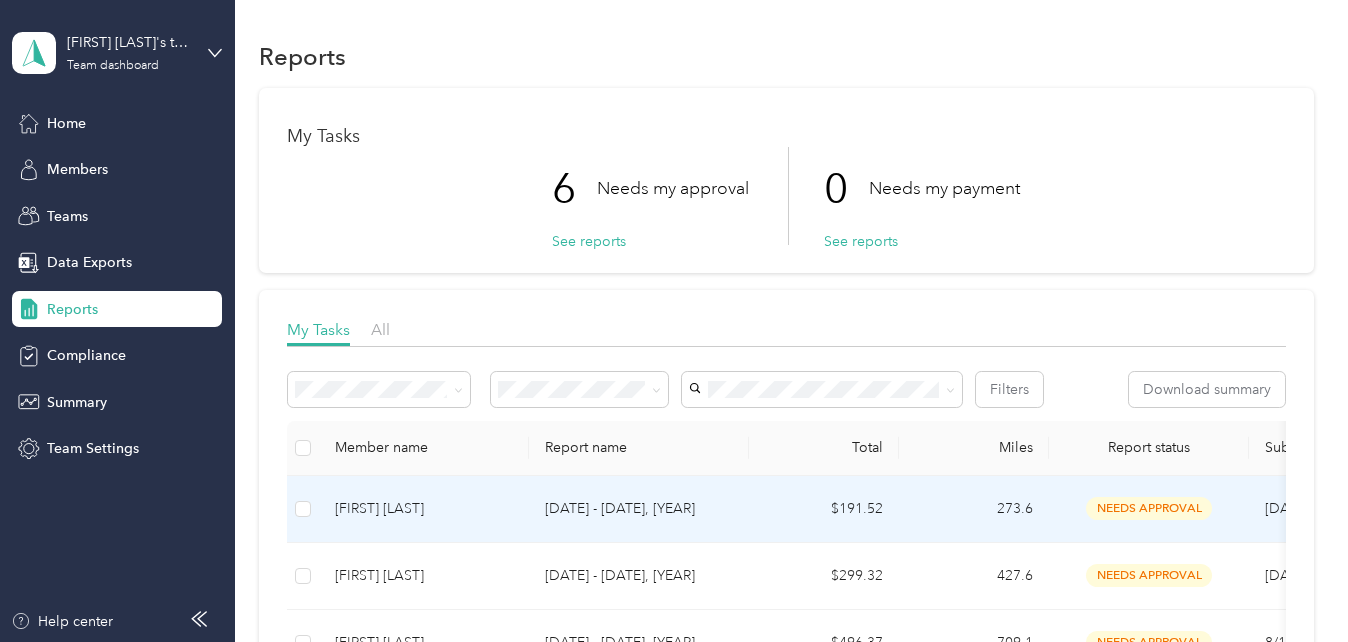 click on "[DATE] - [DATE], [YEAR]" at bounding box center (639, 509) 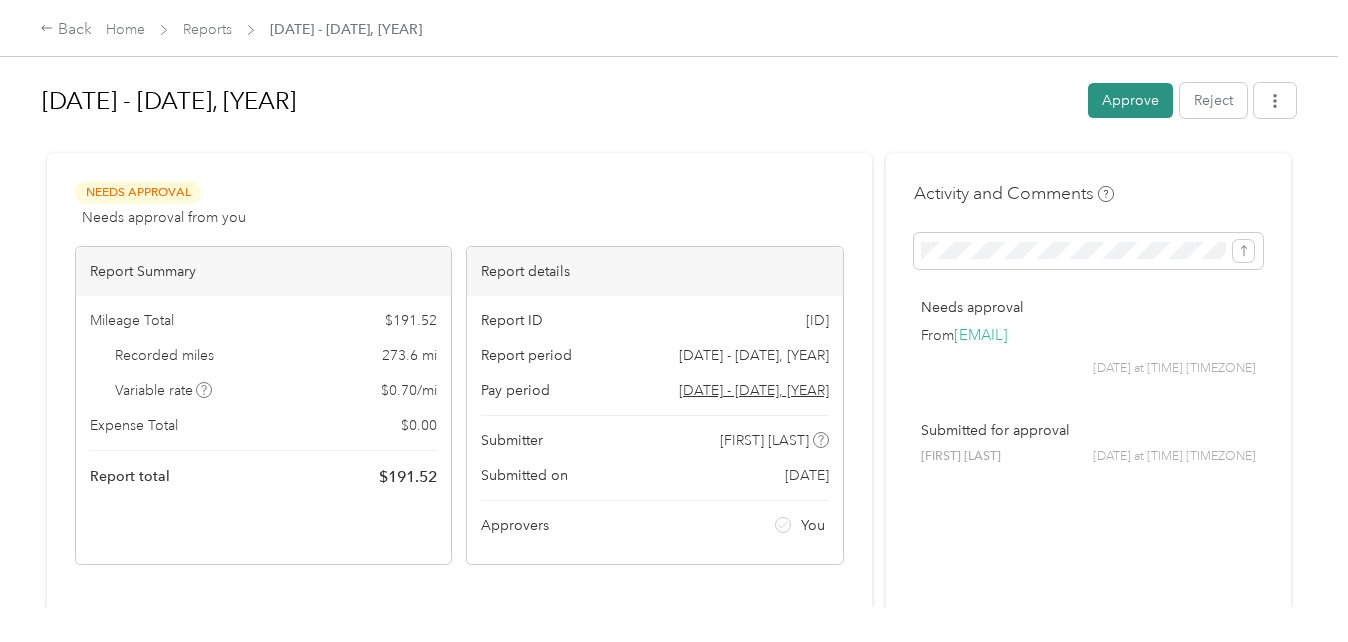 click on "Approve" at bounding box center (1130, 100) 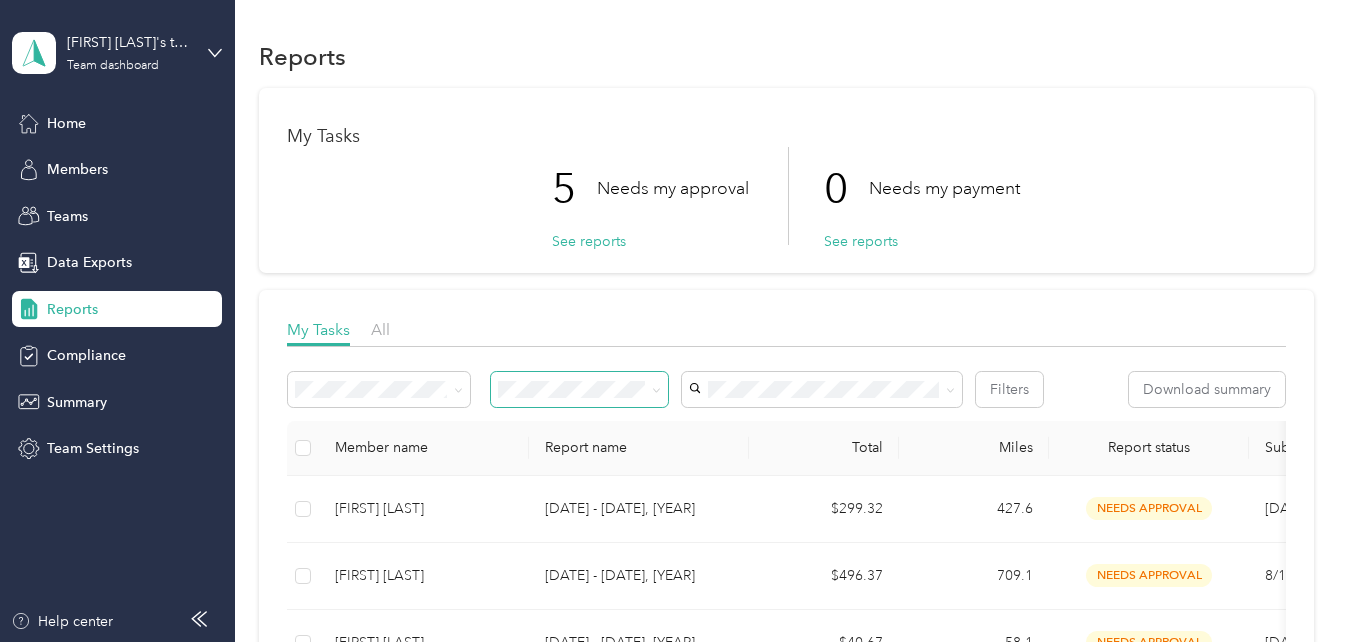scroll, scrollTop: 100, scrollLeft: 0, axis: vertical 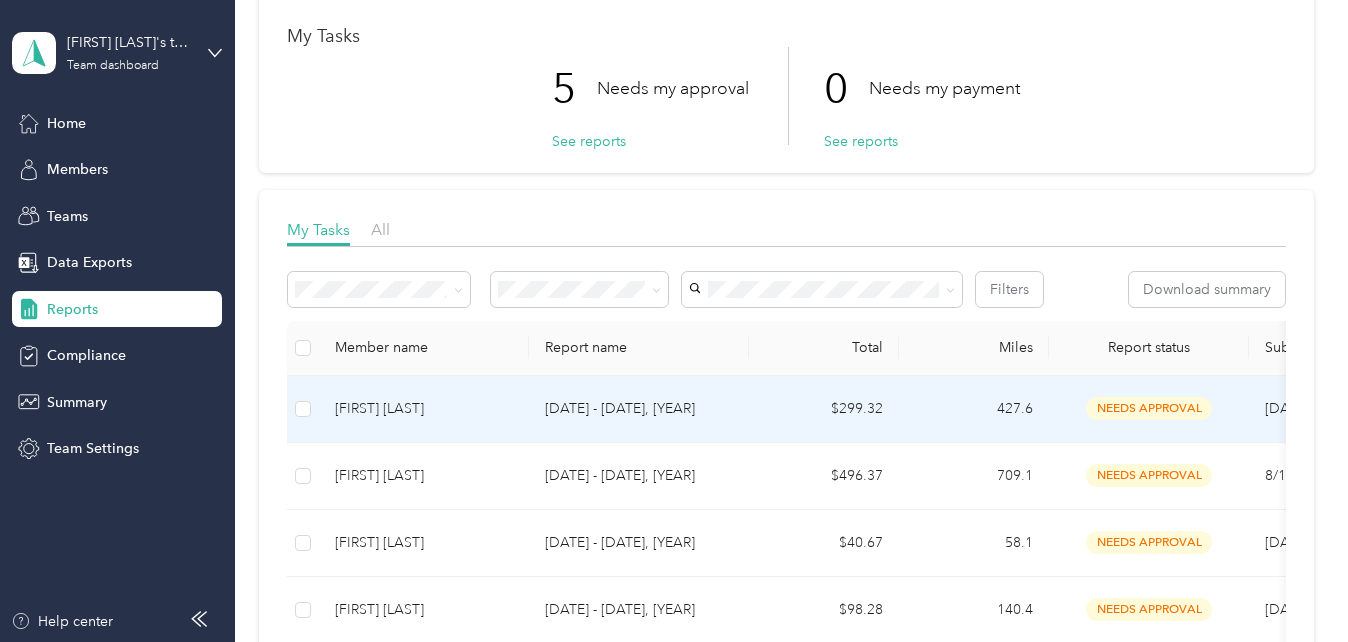 click on "[DATE] - [DATE], [YEAR]" at bounding box center (639, 409) 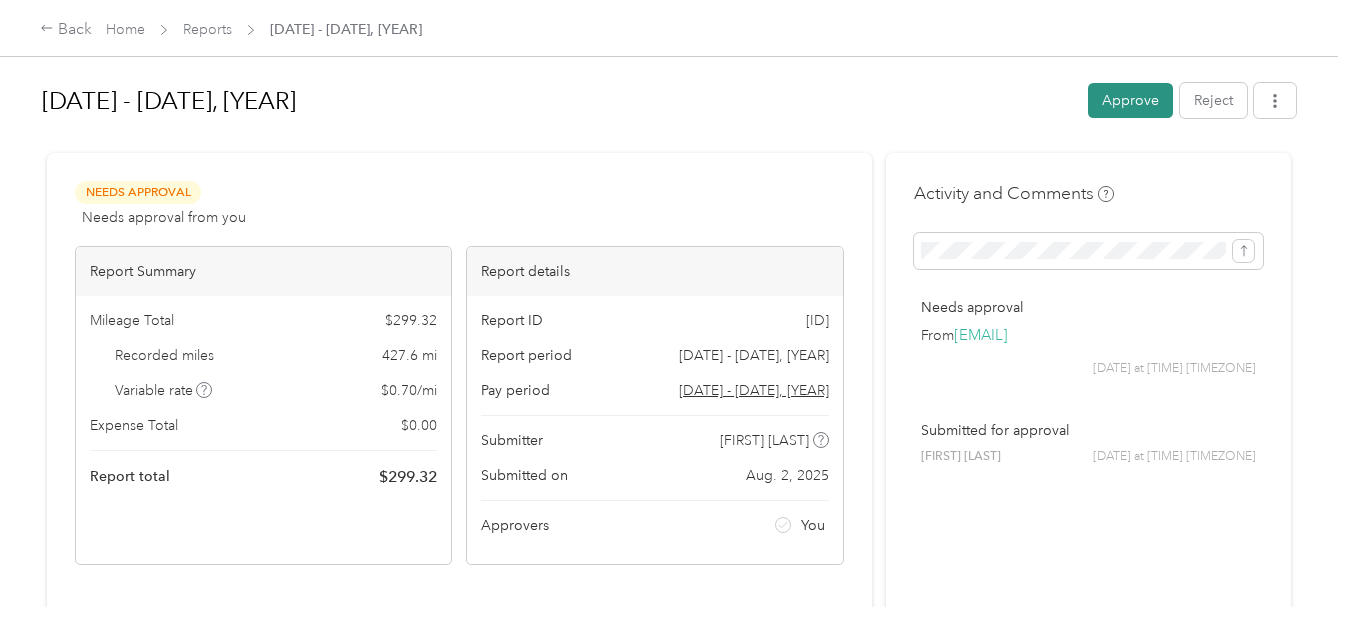 click on "Approve" at bounding box center (1130, 100) 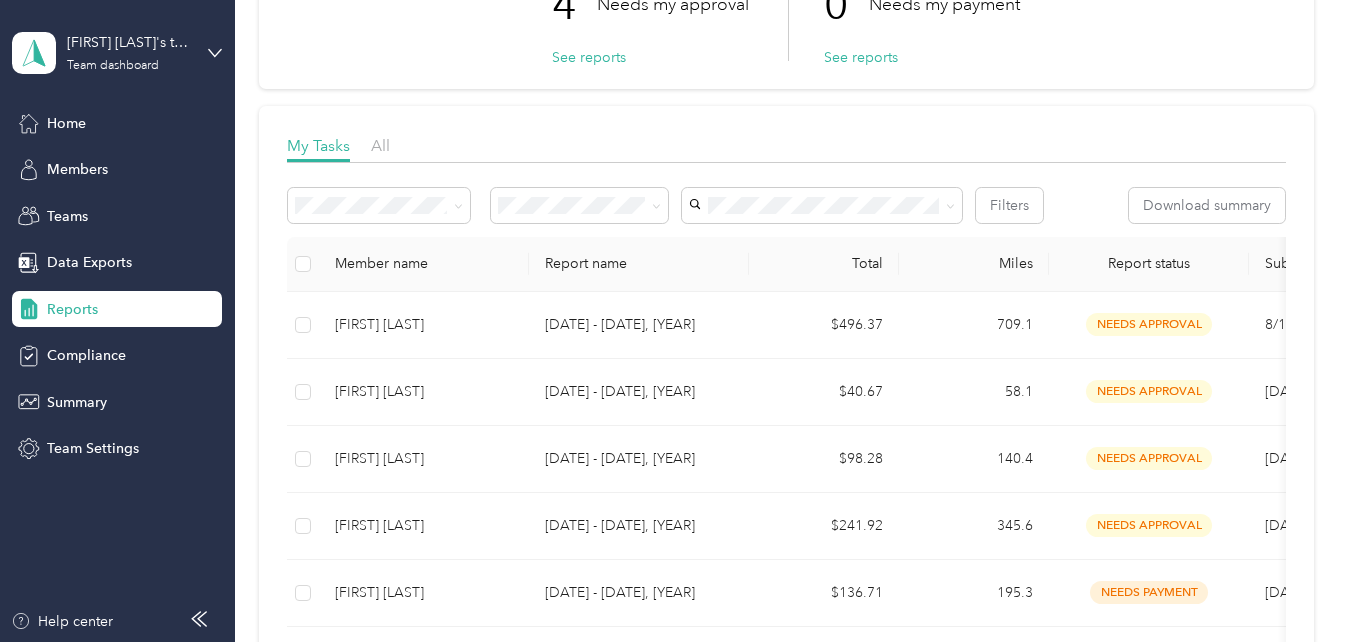 scroll, scrollTop: 200, scrollLeft: 0, axis: vertical 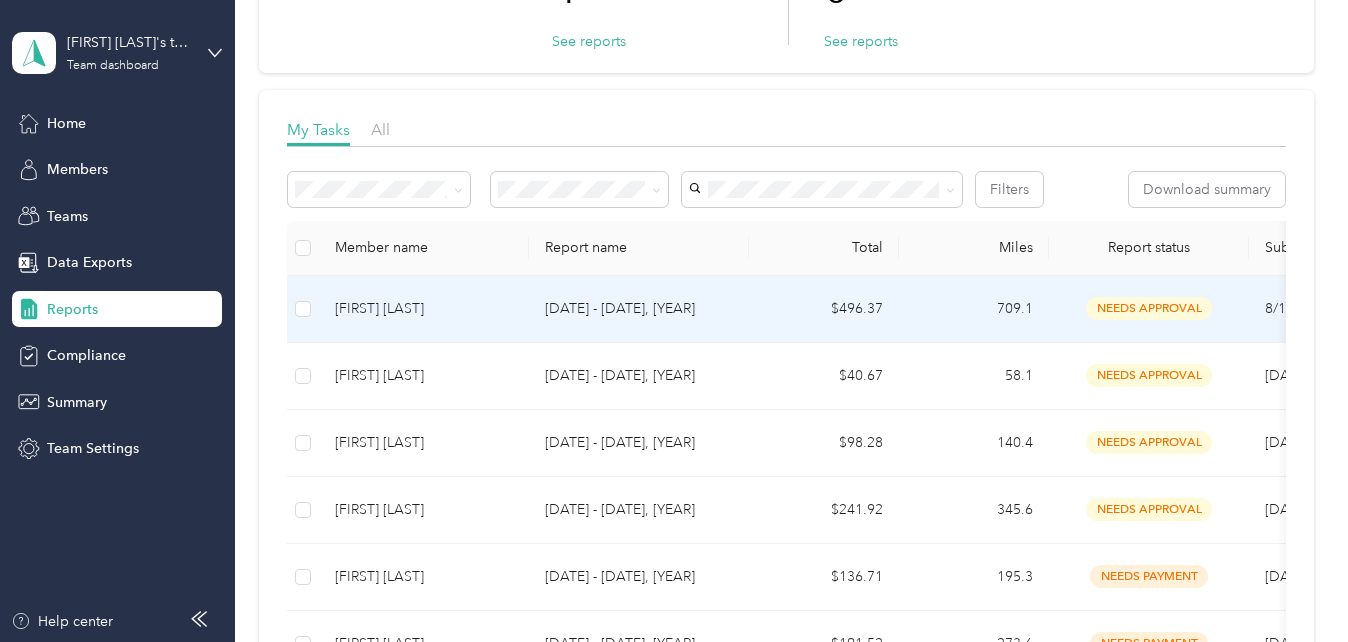 click on "[DATE] - [DATE], [YEAR]" at bounding box center [639, 309] 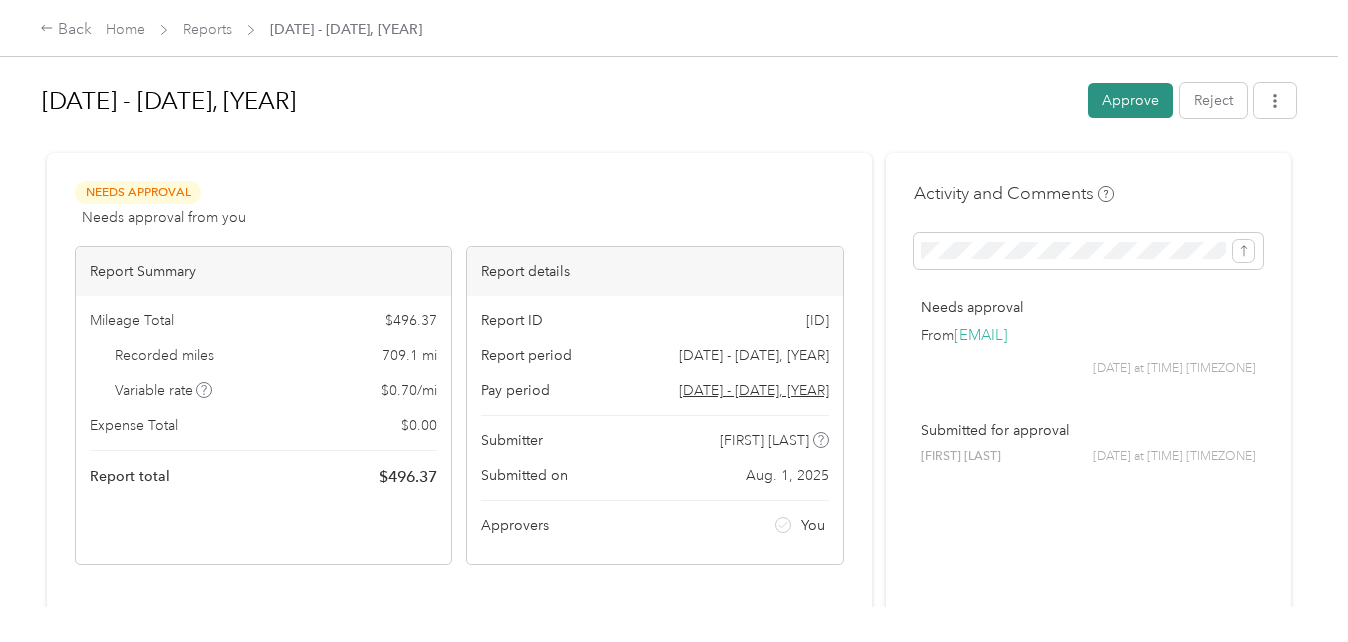 click on "Approve" at bounding box center [1130, 100] 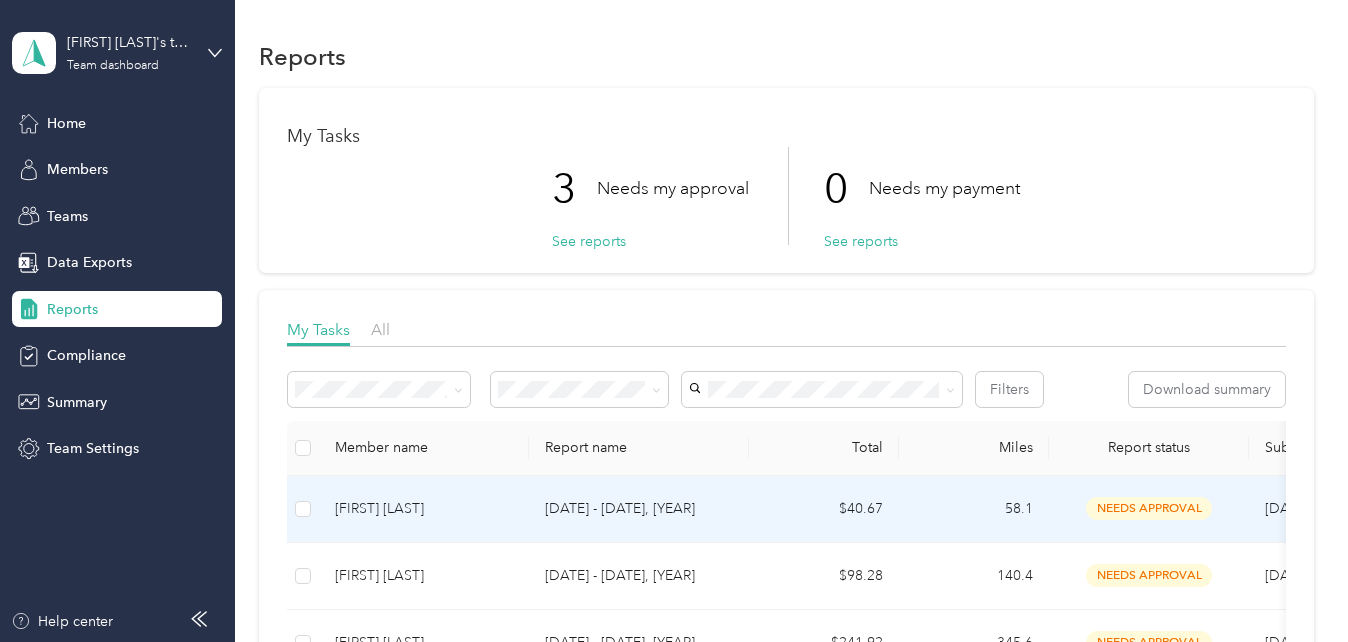 click on "[DATE] - [DATE], [YEAR]" at bounding box center (639, 509) 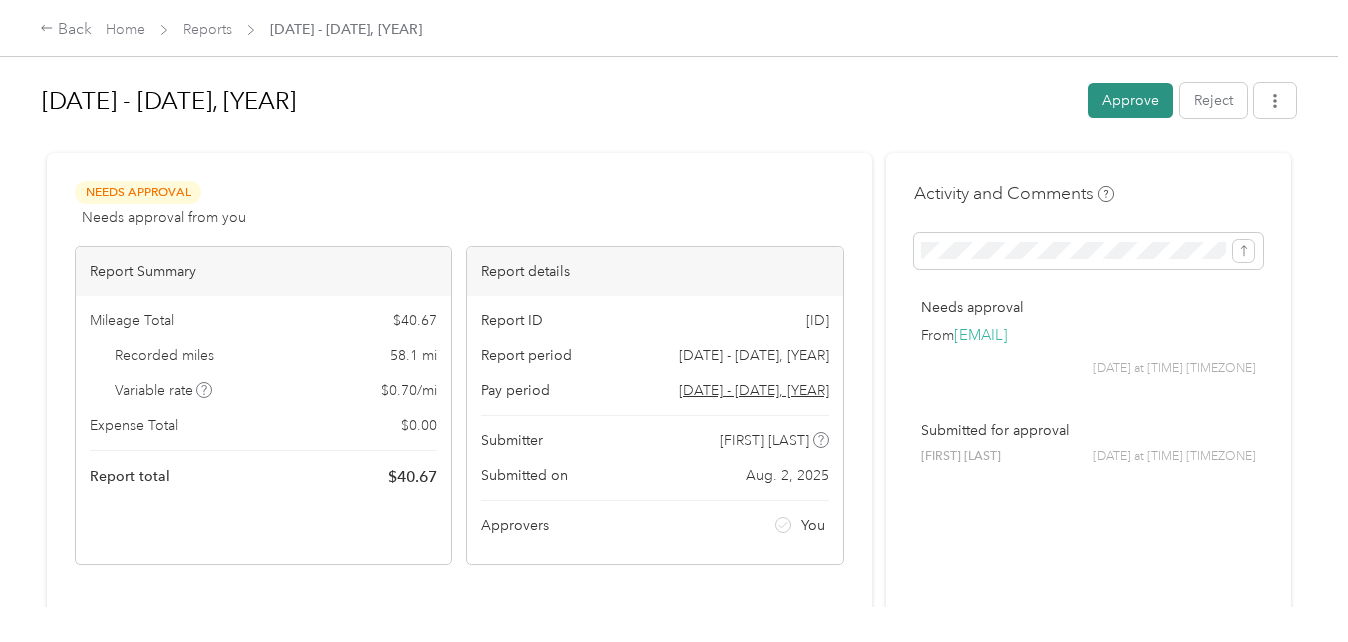 click on "Approve" at bounding box center (1130, 100) 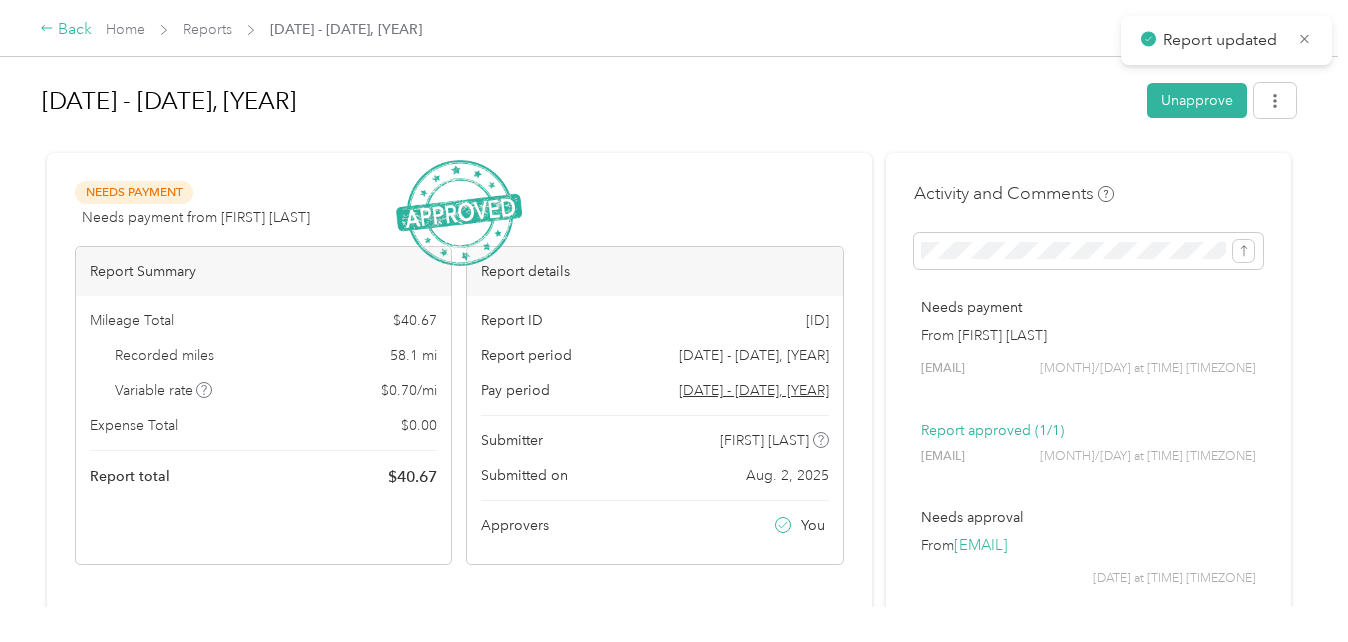 click 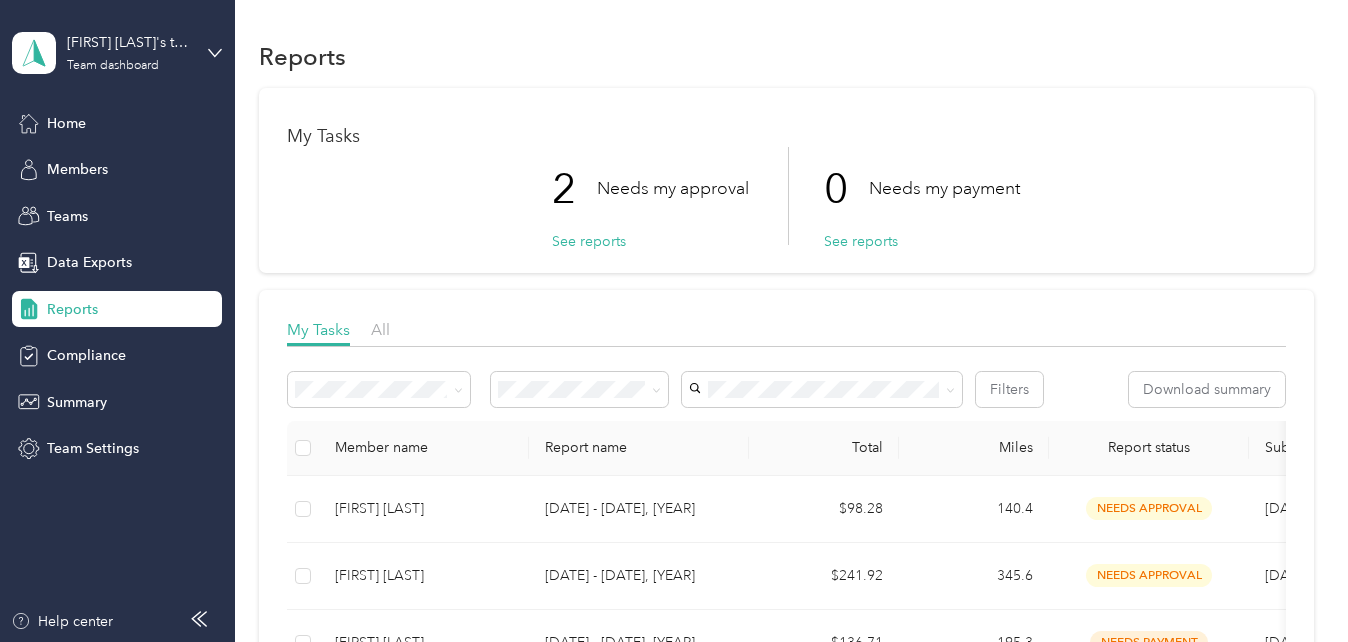 scroll, scrollTop: 100, scrollLeft: 0, axis: vertical 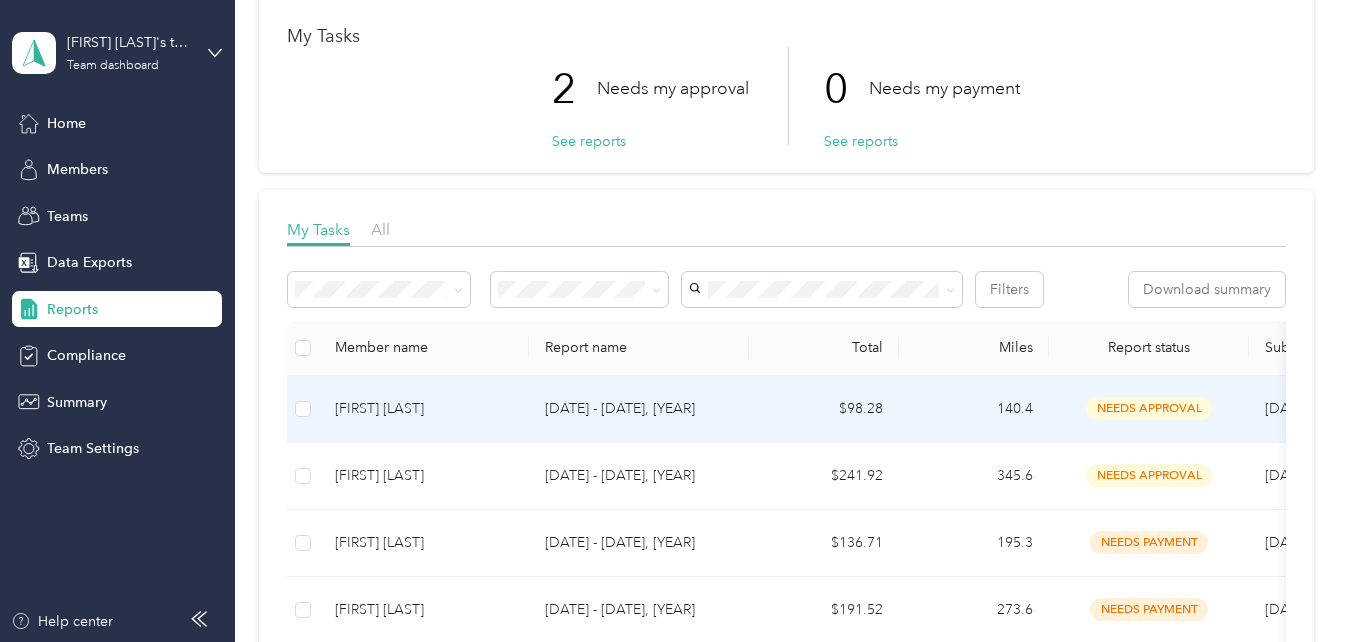 click on "[DATE] - [DATE], [YEAR]" at bounding box center (639, 409) 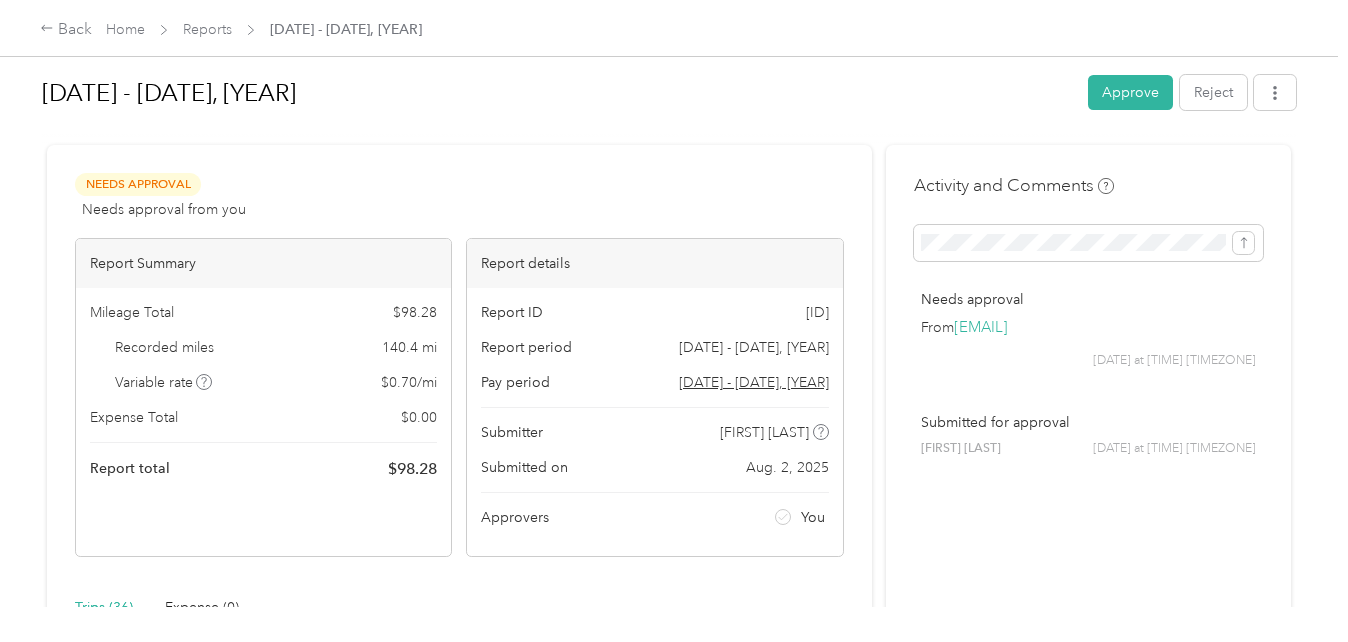 scroll, scrollTop: 0, scrollLeft: 0, axis: both 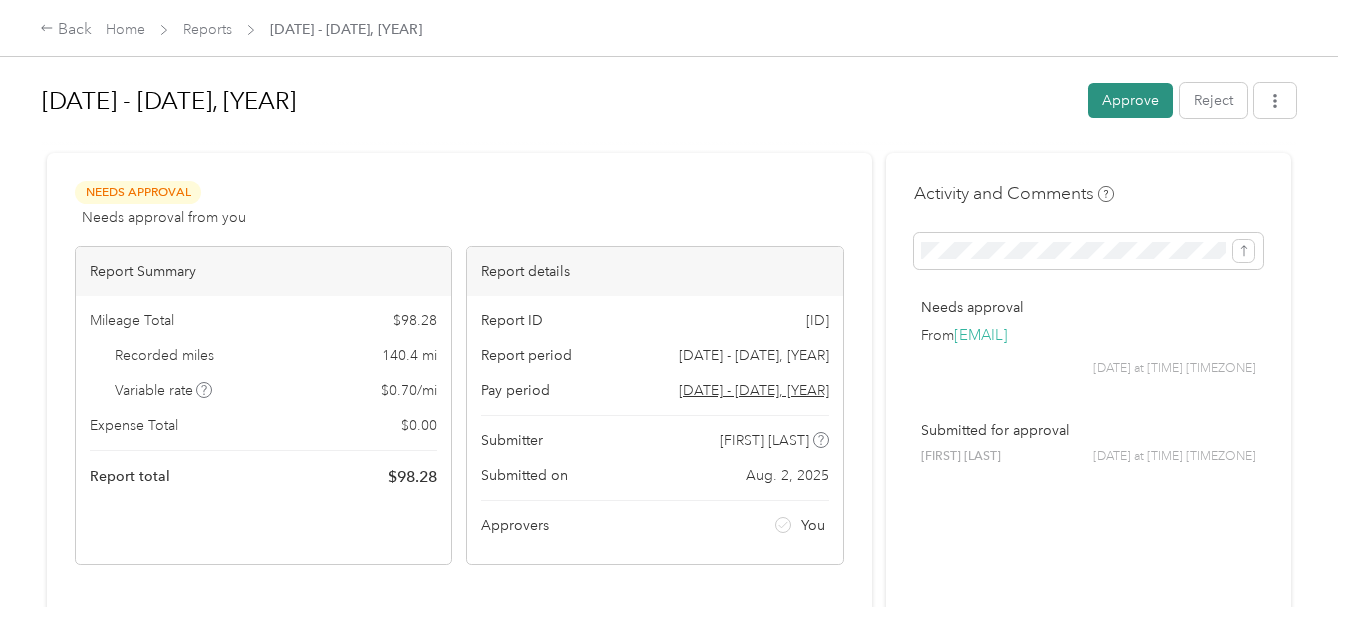 click on "Approve" at bounding box center [1130, 100] 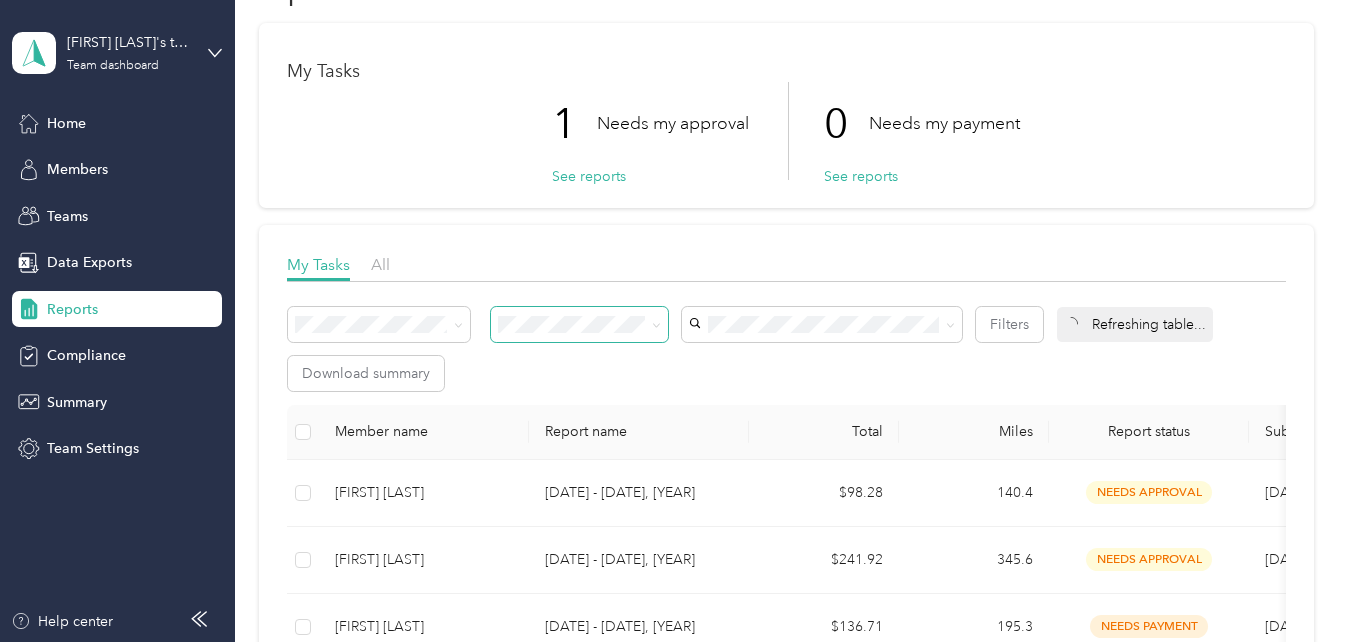 scroll, scrollTop: 100, scrollLeft: 0, axis: vertical 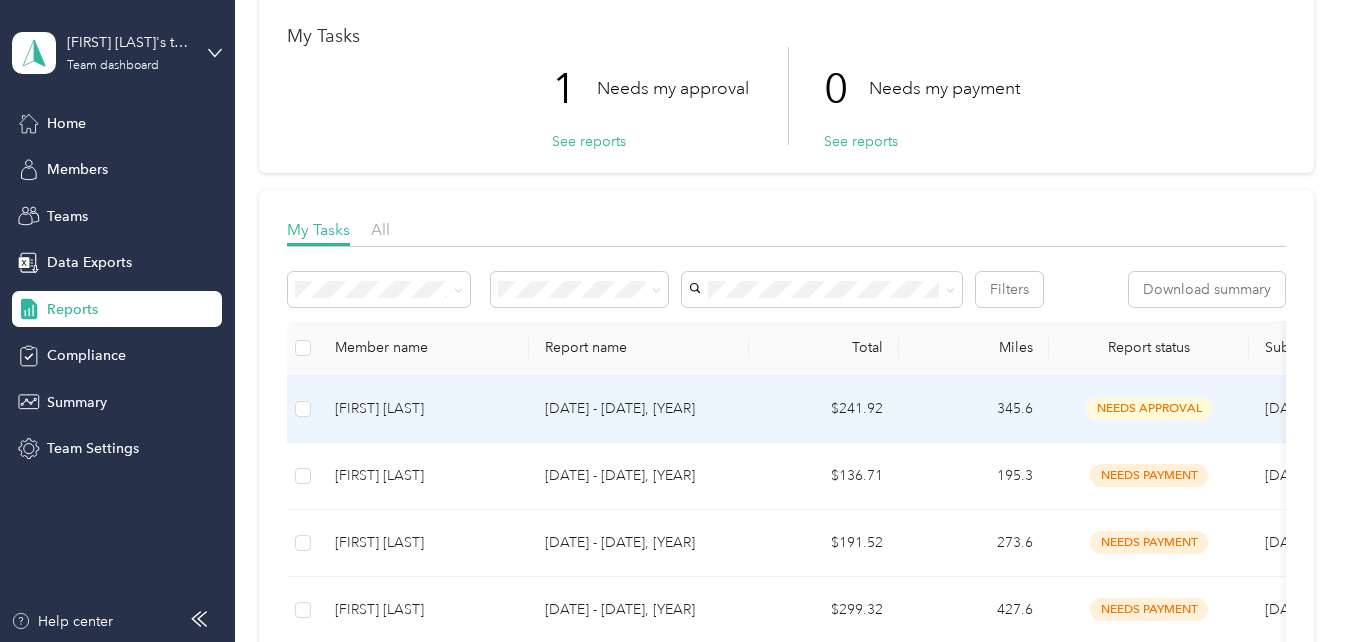 click on "[DATE] - [DATE], [YEAR]" at bounding box center (639, 409) 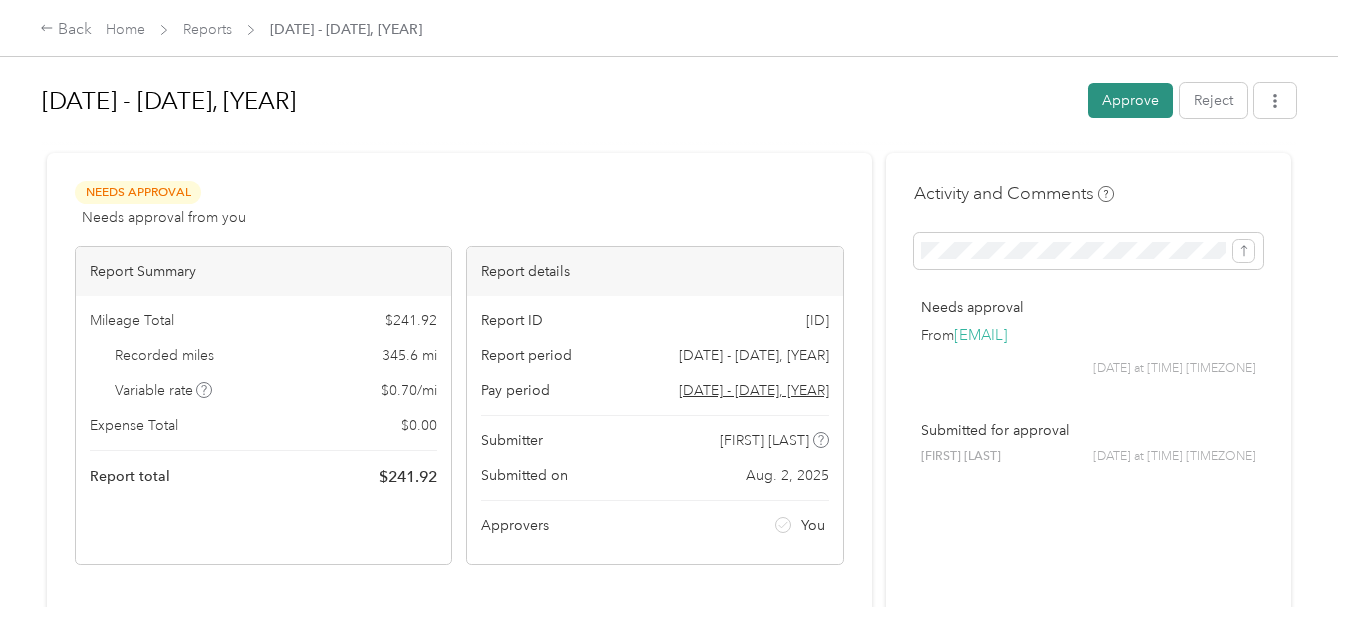 click on "Approve" at bounding box center [1130, 100] 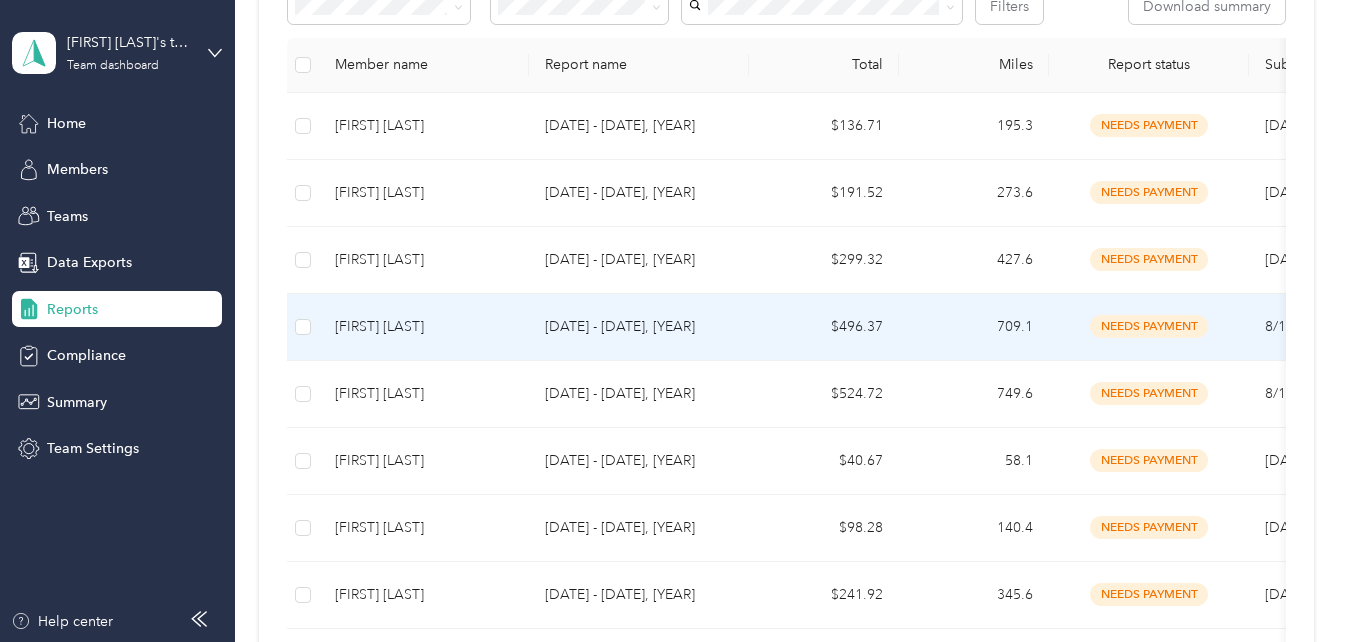 scroll, scrollTop: 400, scrollLeft: 0, axis: vertical 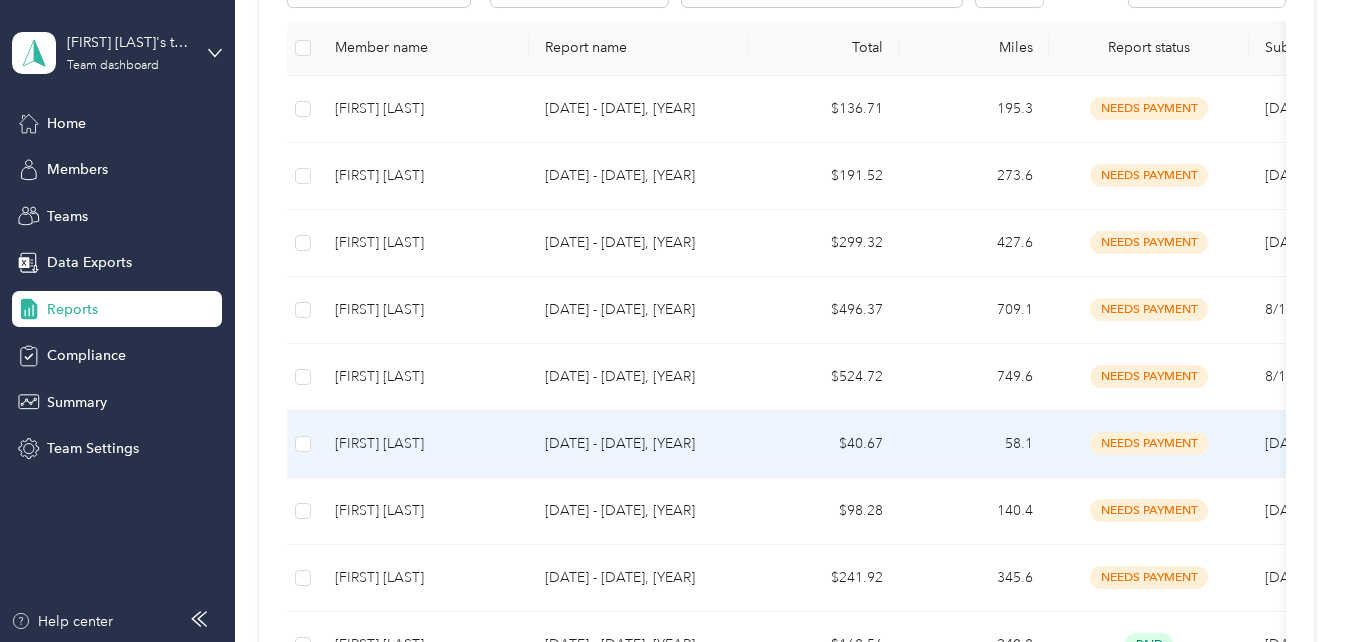 click on "[DATE] - [DATE], [YEAR]" at bounding box center [639, 444] 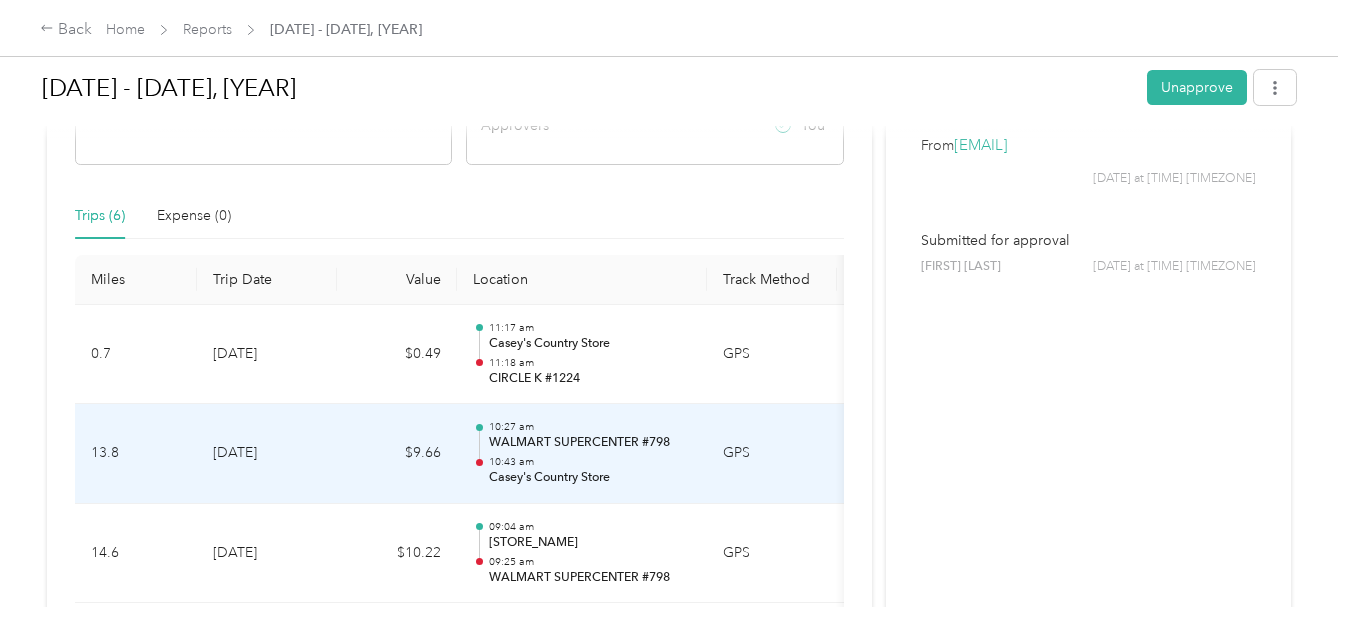 scroll, scrollTop: 500, scrollLeft: 0, axis: vertical 